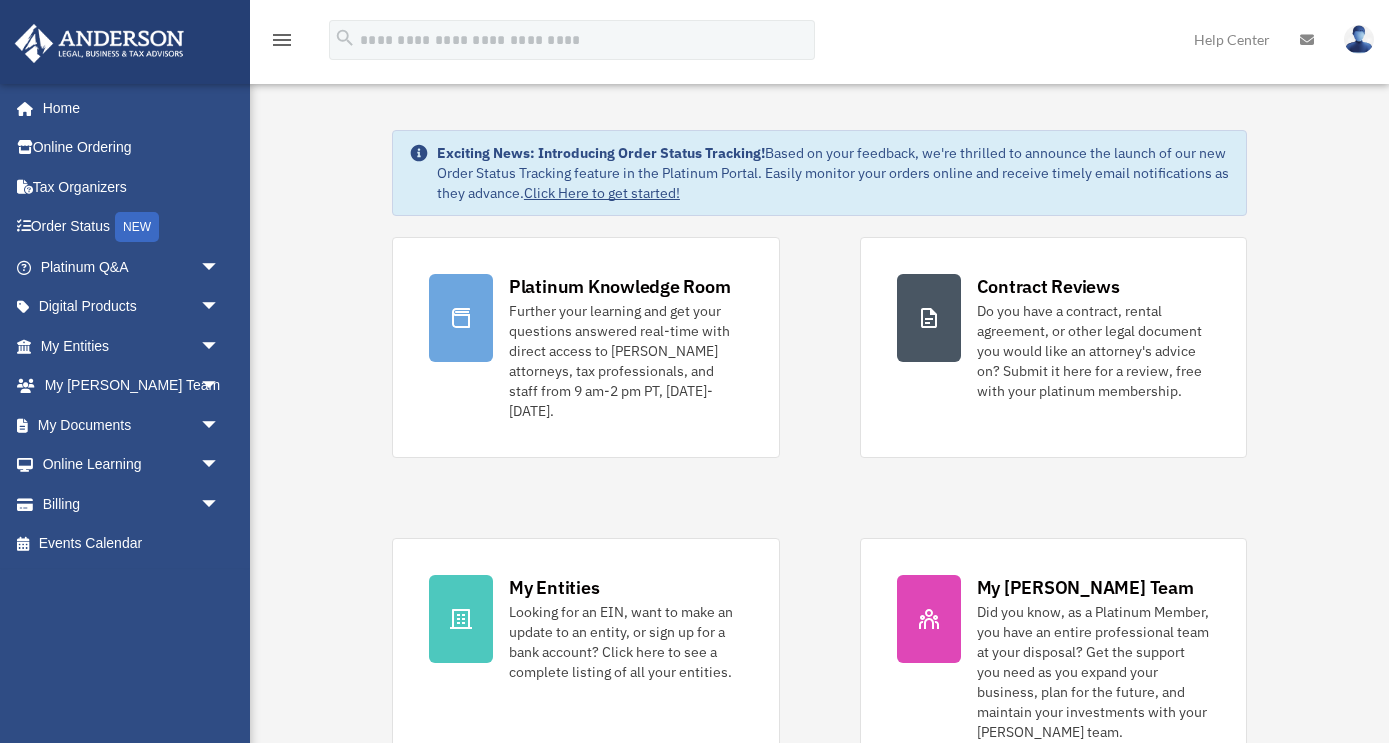 scroll, scrollTop: 0, scrollLeft: 0, axis: both 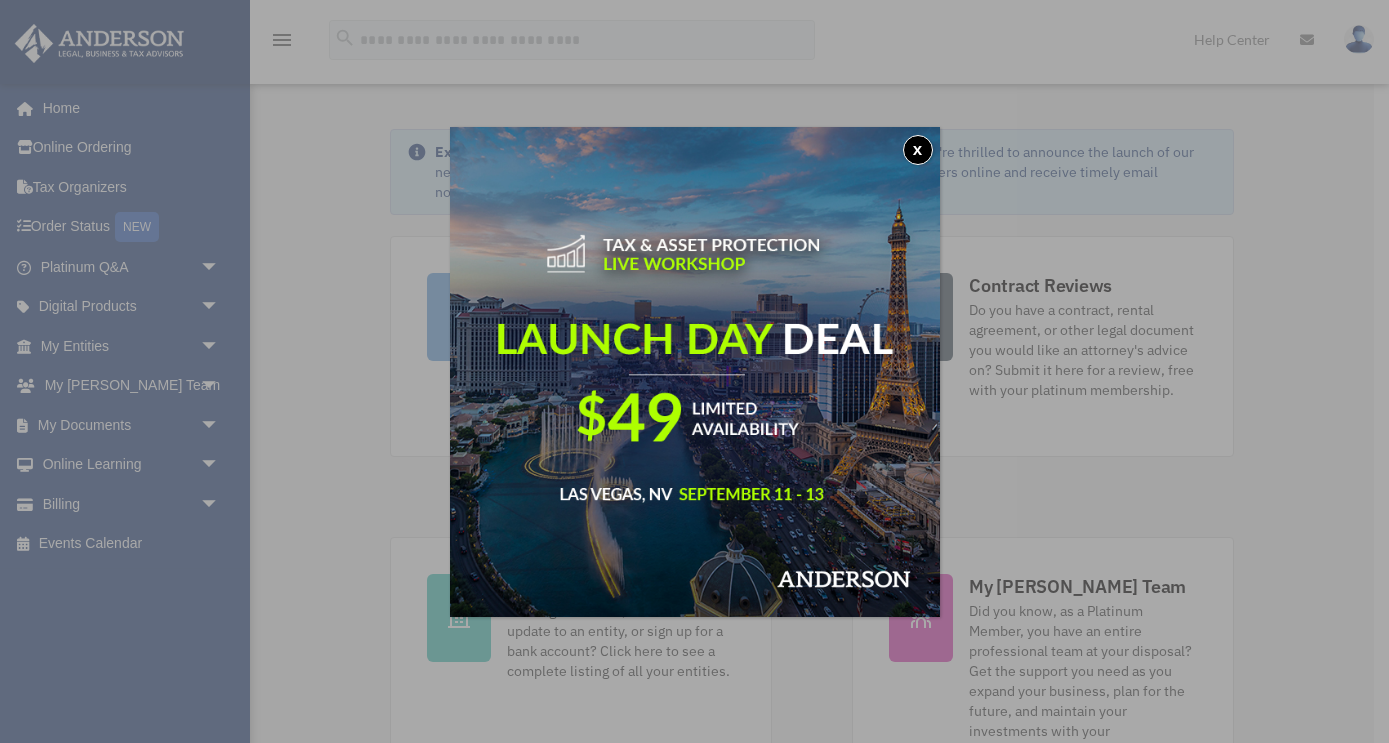 click on "x" at bounding box center [918, 150] 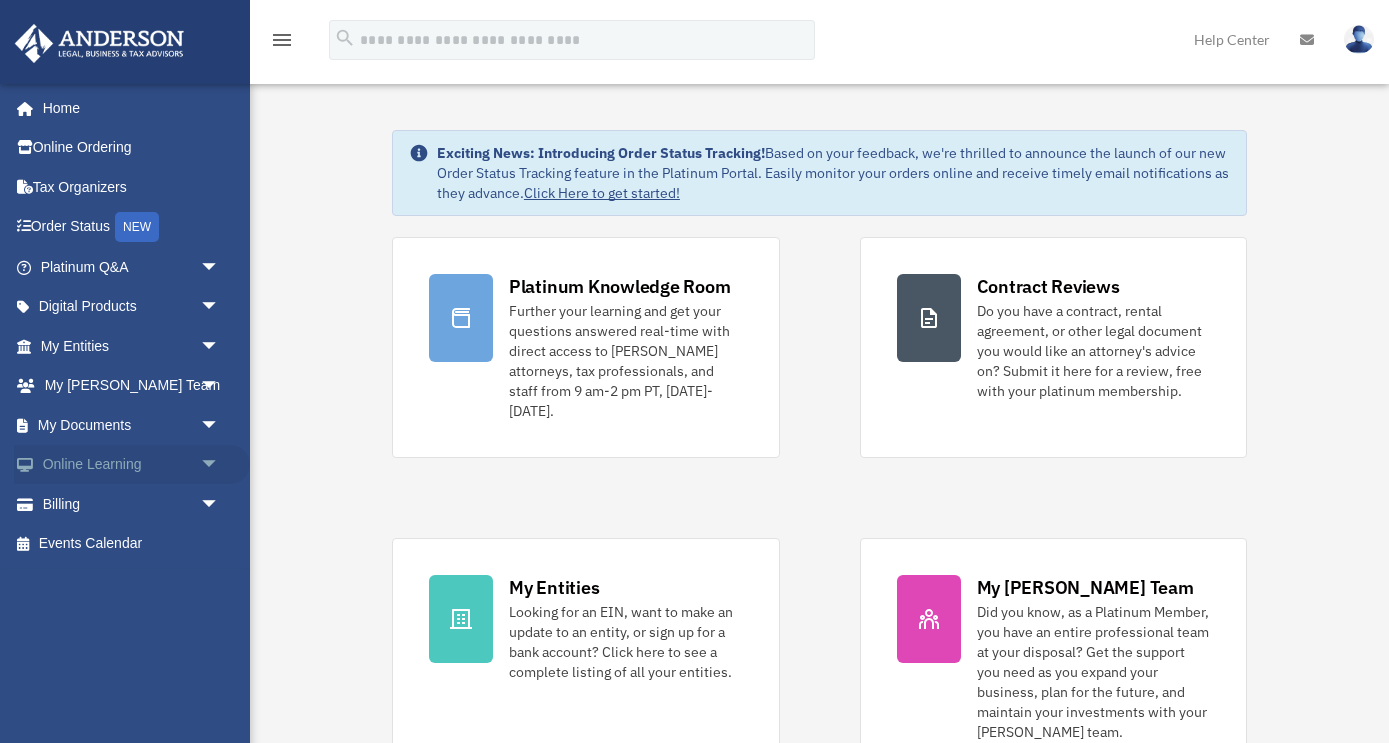 click on "arrow_drop_down" at bounding box center [220, 465] 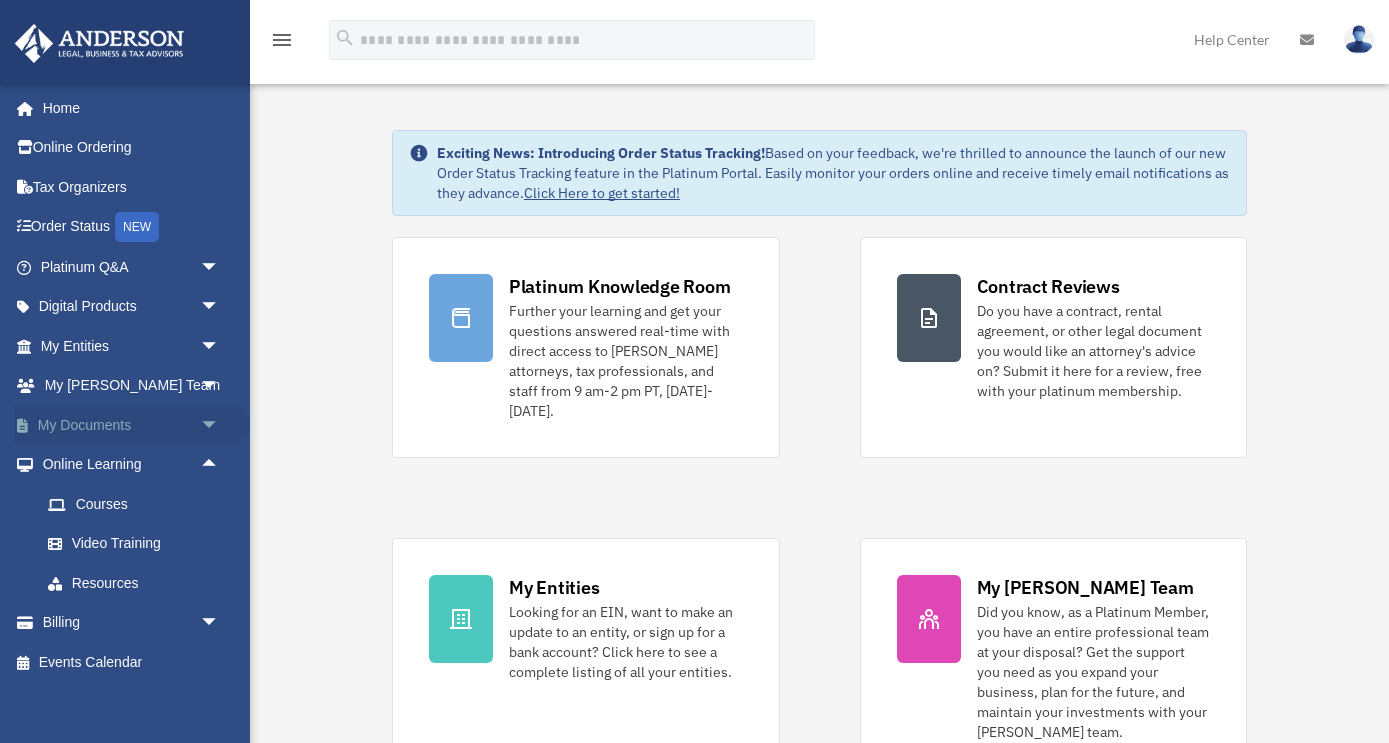click on "arrow_drop_down" at bounding box center (220, 425) 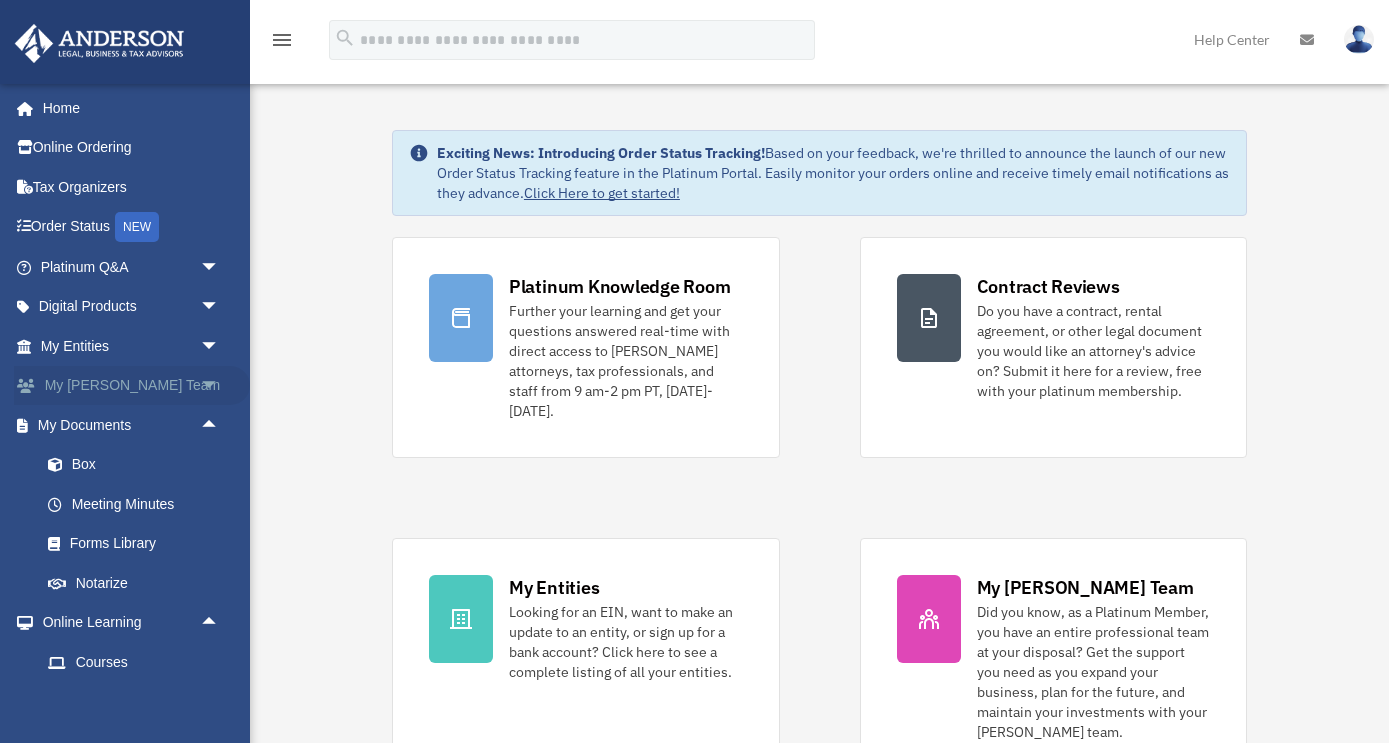 click on "arrow_drop_down" at bounding box center (220, 386) 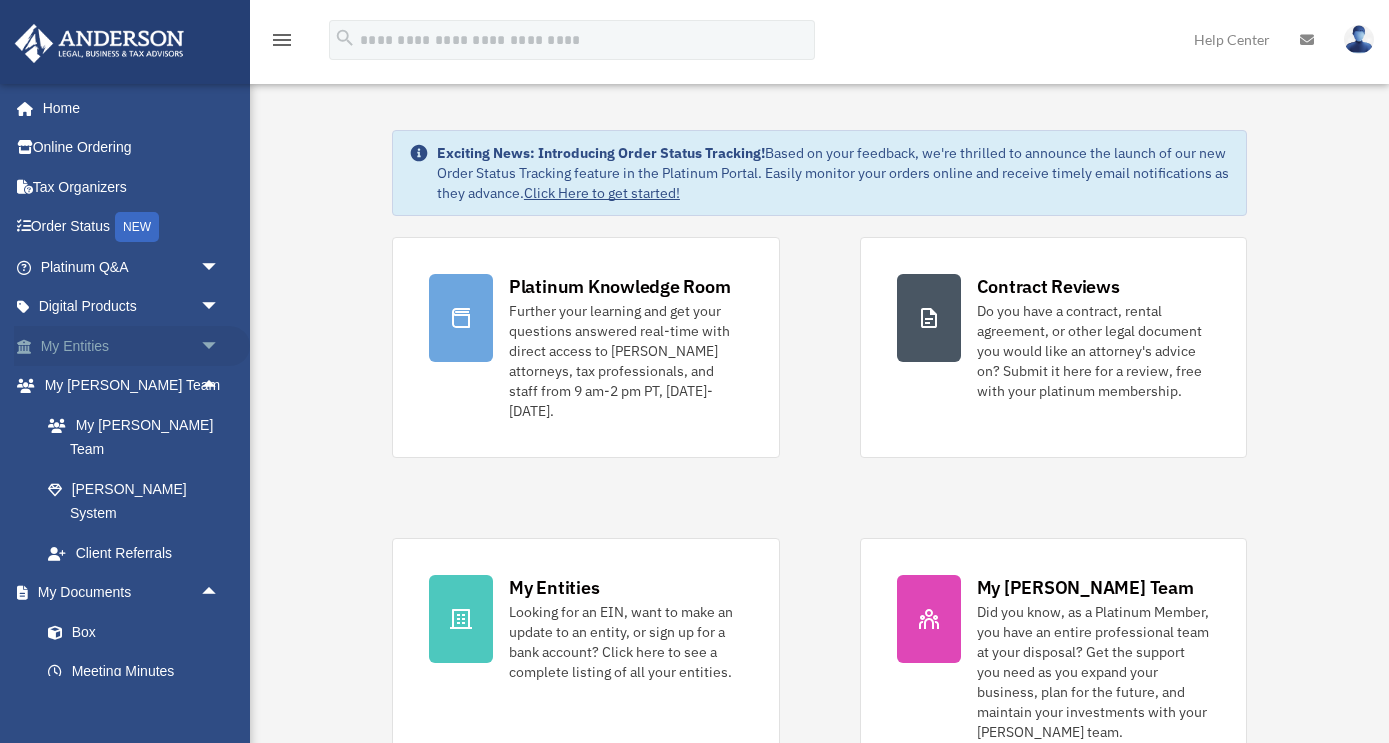 click on "arrow_drop_down" at bounding box center (220, 346) 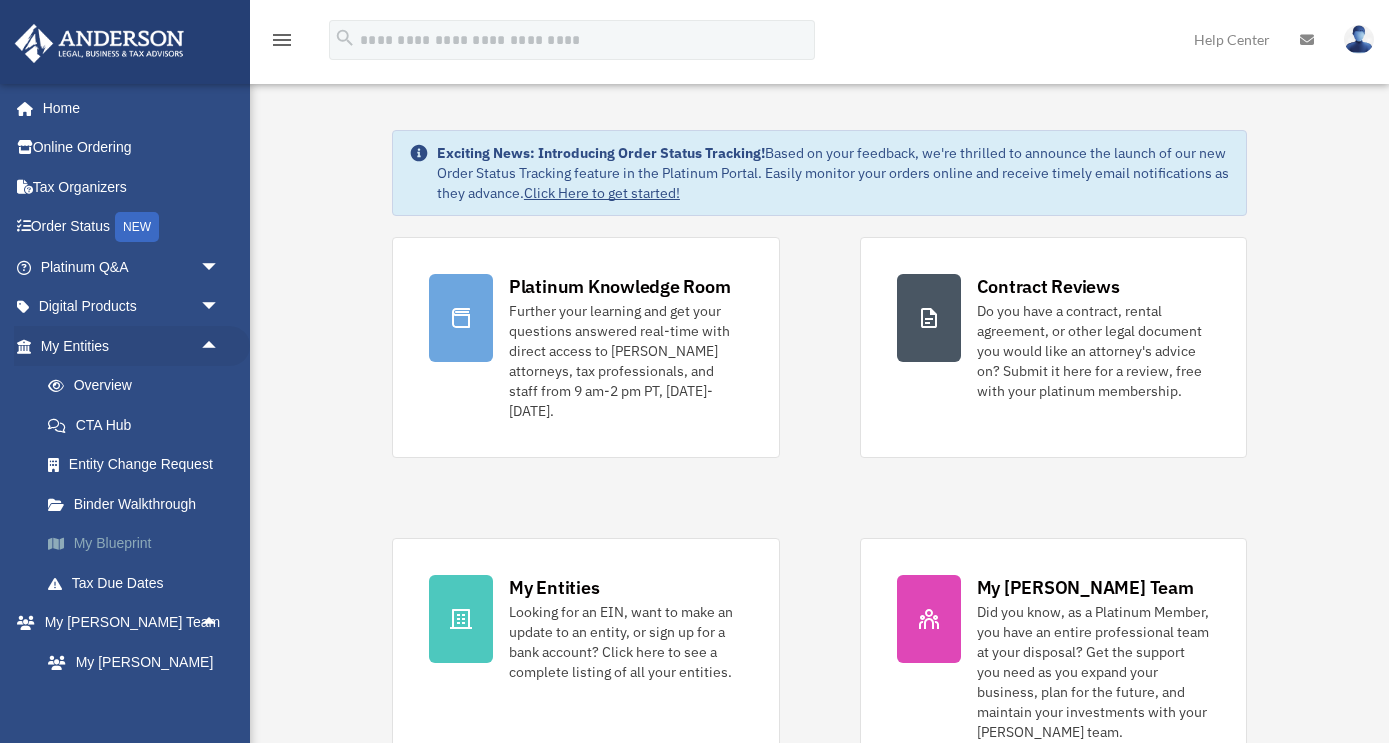 click on "My Blueprint" at bounding box center (139, 544) 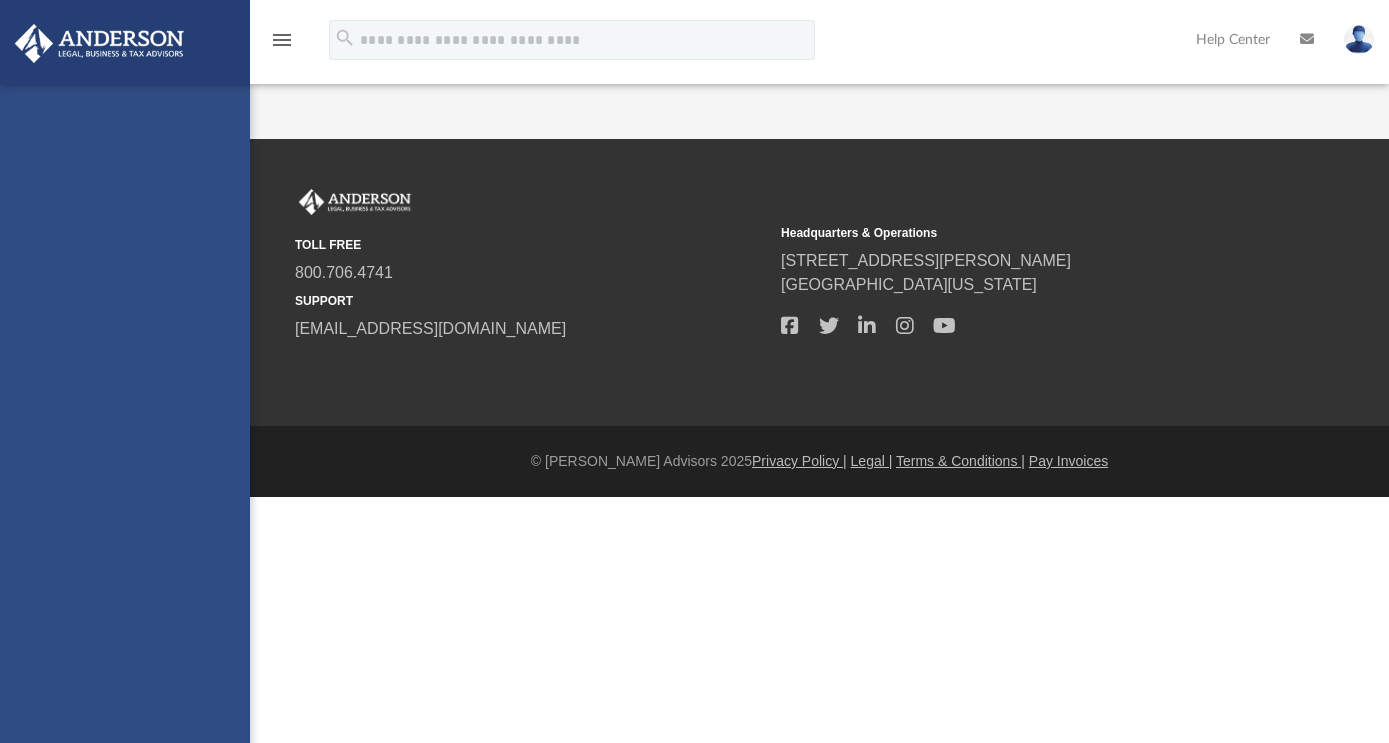 scroll, scrollTop: 0, scrollLeft: 0, axis: both 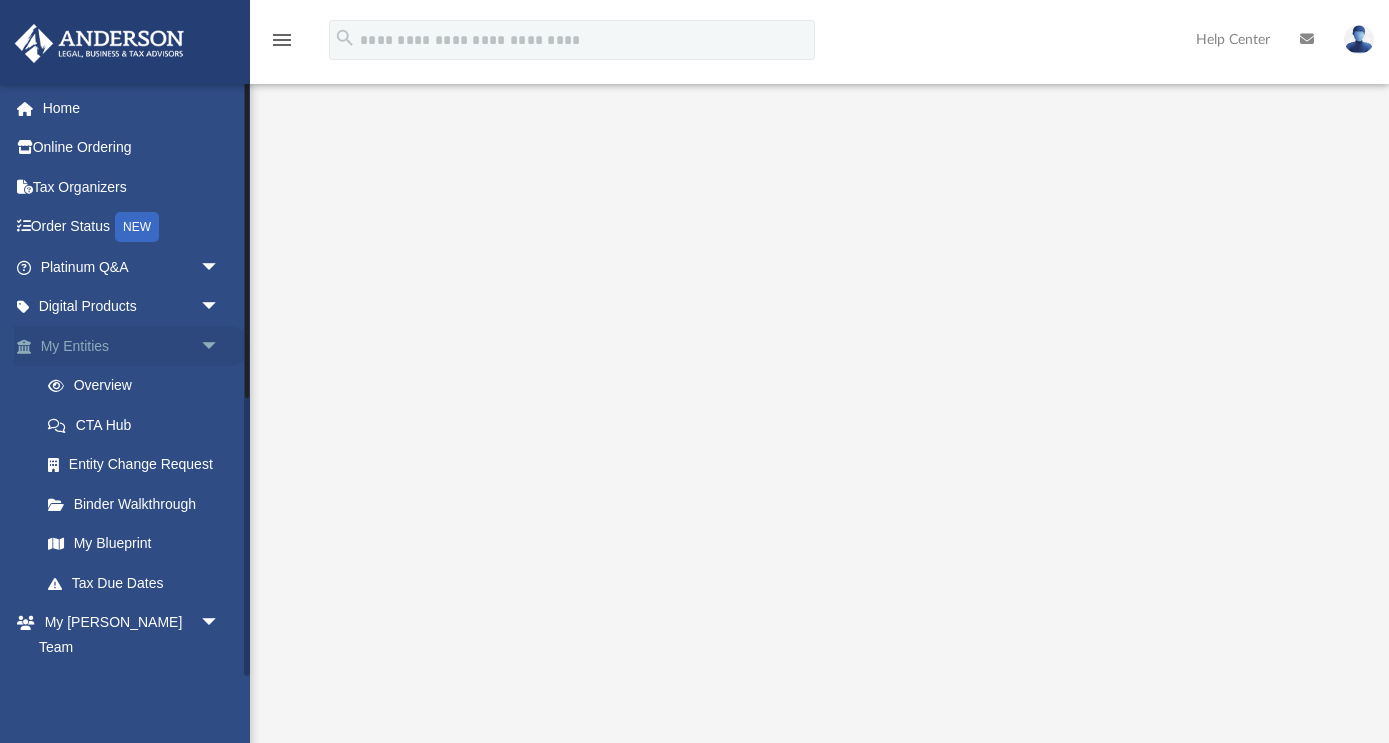 click on "arrow_drop_down" at bounding box center [220, 346] 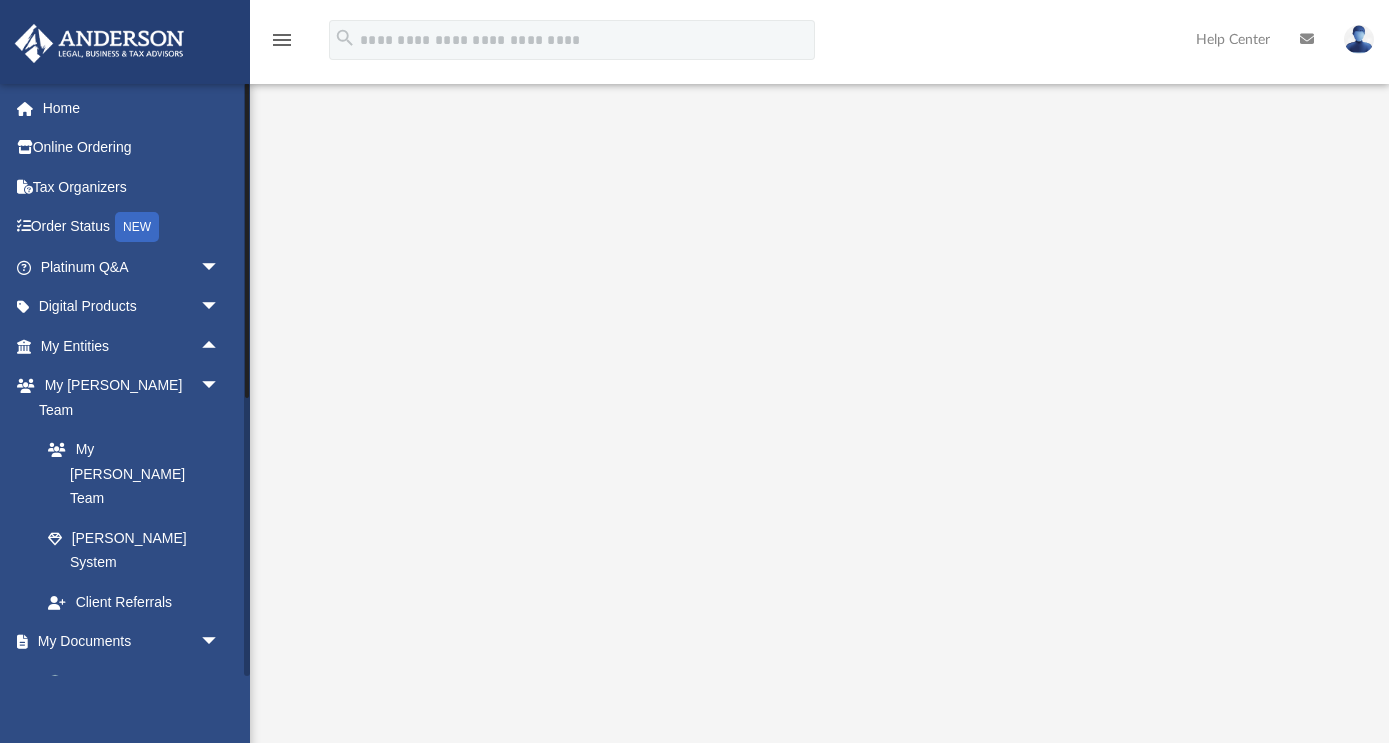 click on "Box" at bounding box center (139, 681) 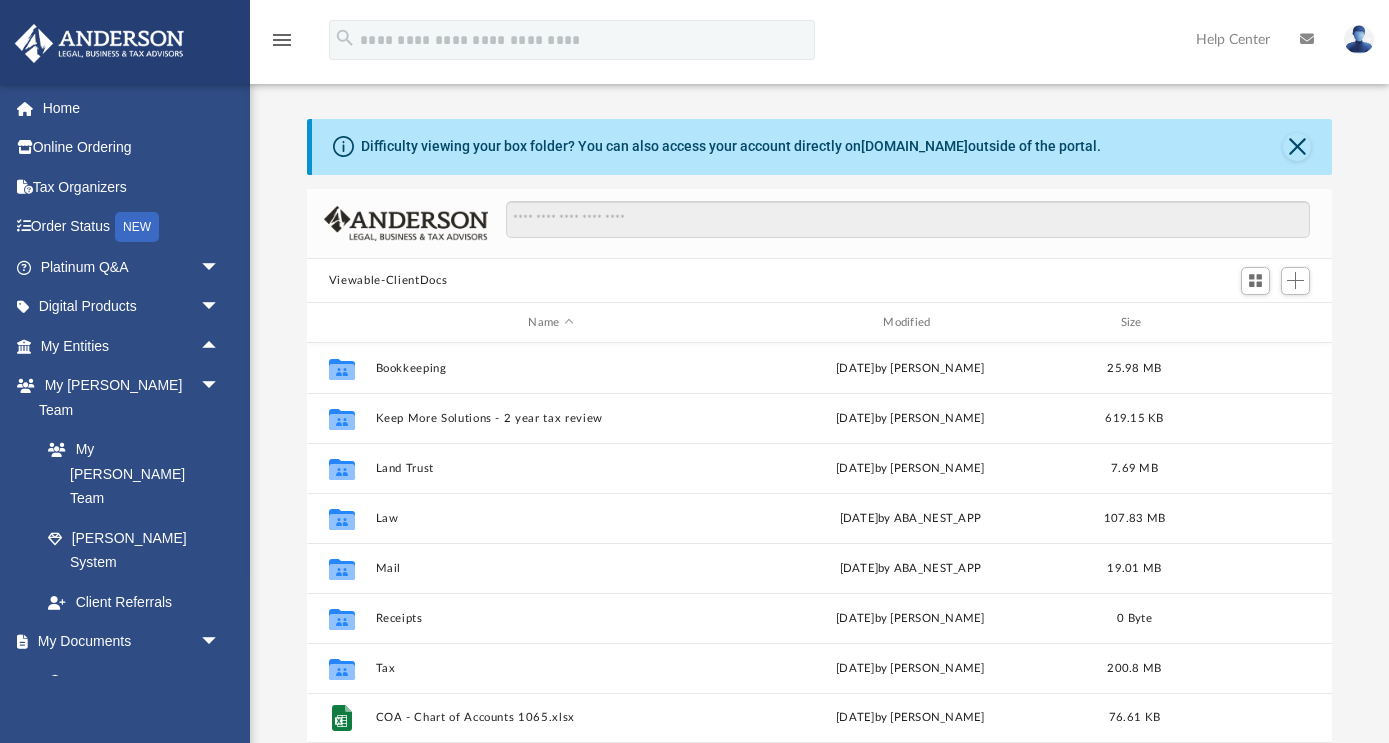 scroll, scrollTop: 1, scrollLeft: 1, axis: both 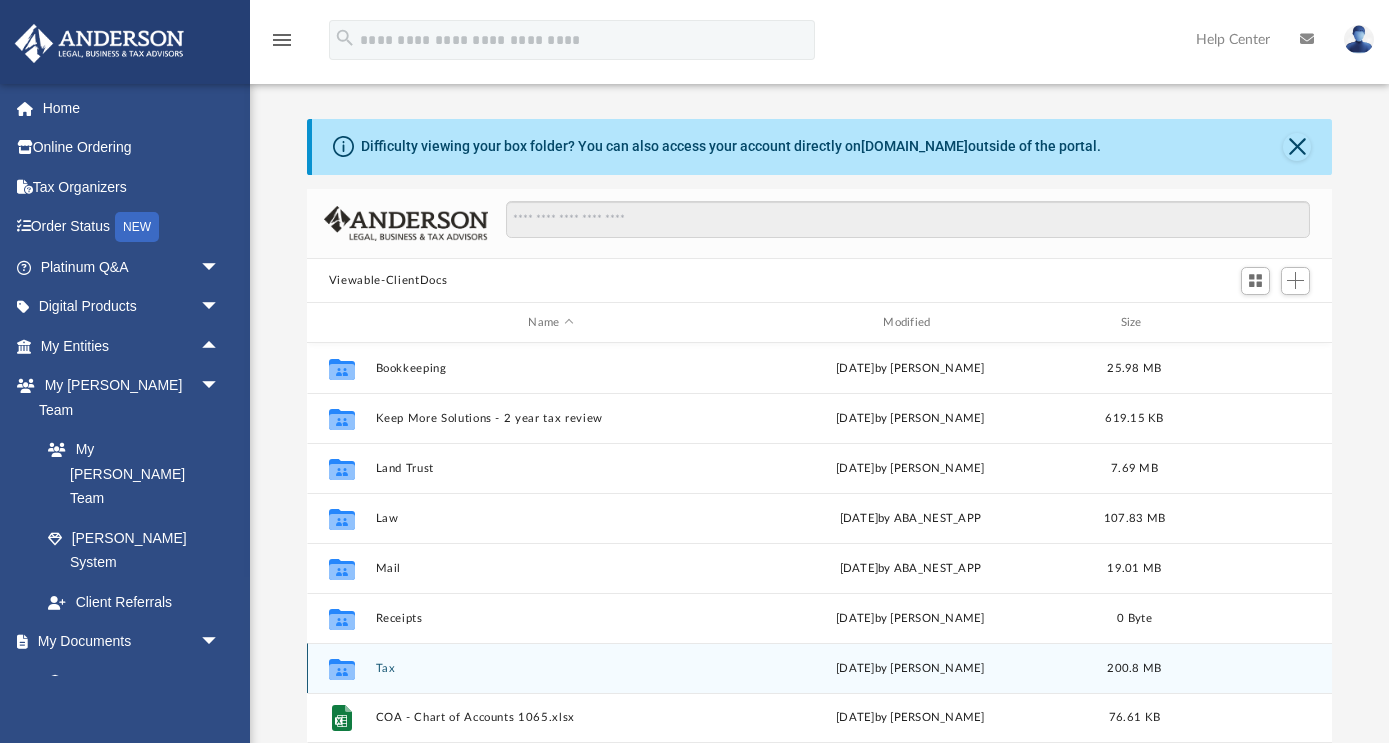 click on "Collaborated Folder Tax [DATE]  by [PERSON_NAME] 200.8 MB" at bounding box center (819, 668) 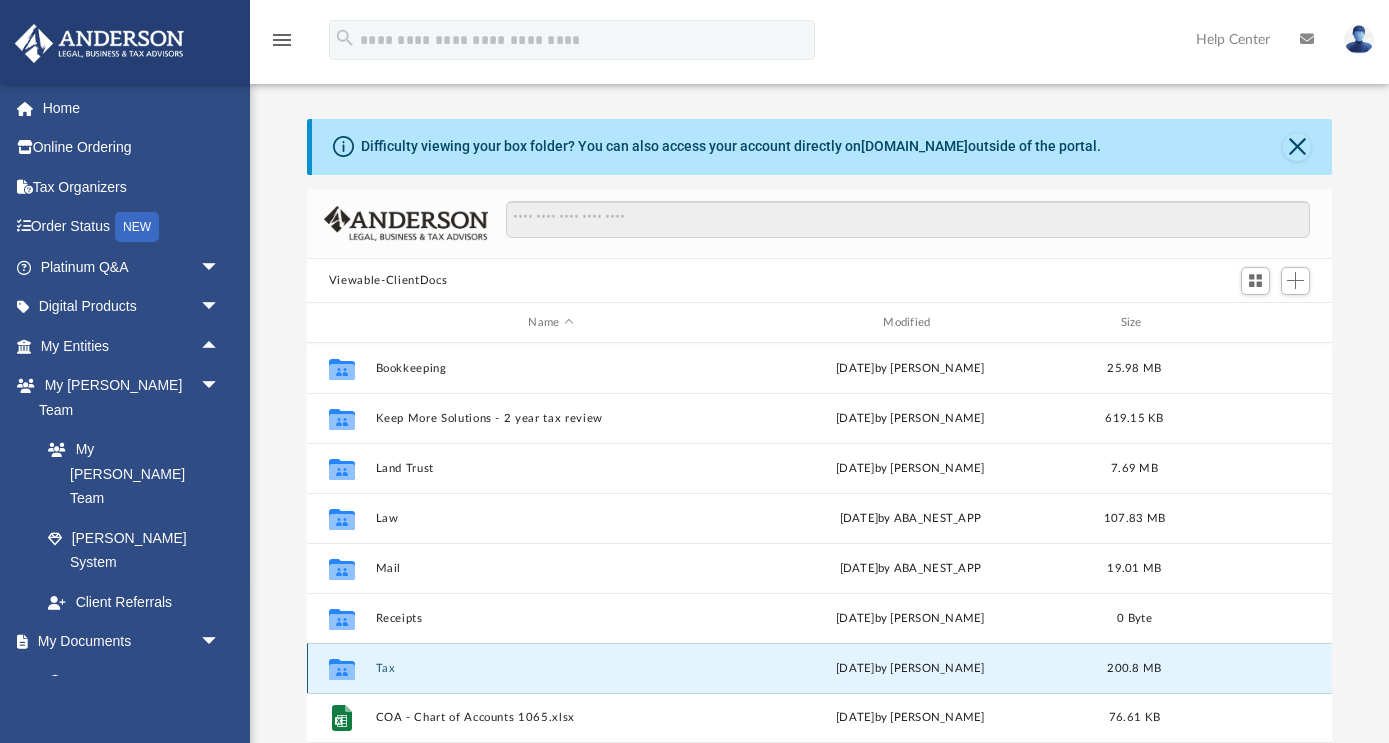click on "Collaborated Folder Tax [DATE]  by [PERSON_NAME] 200.8 MB" at bounding box center (819, 668) 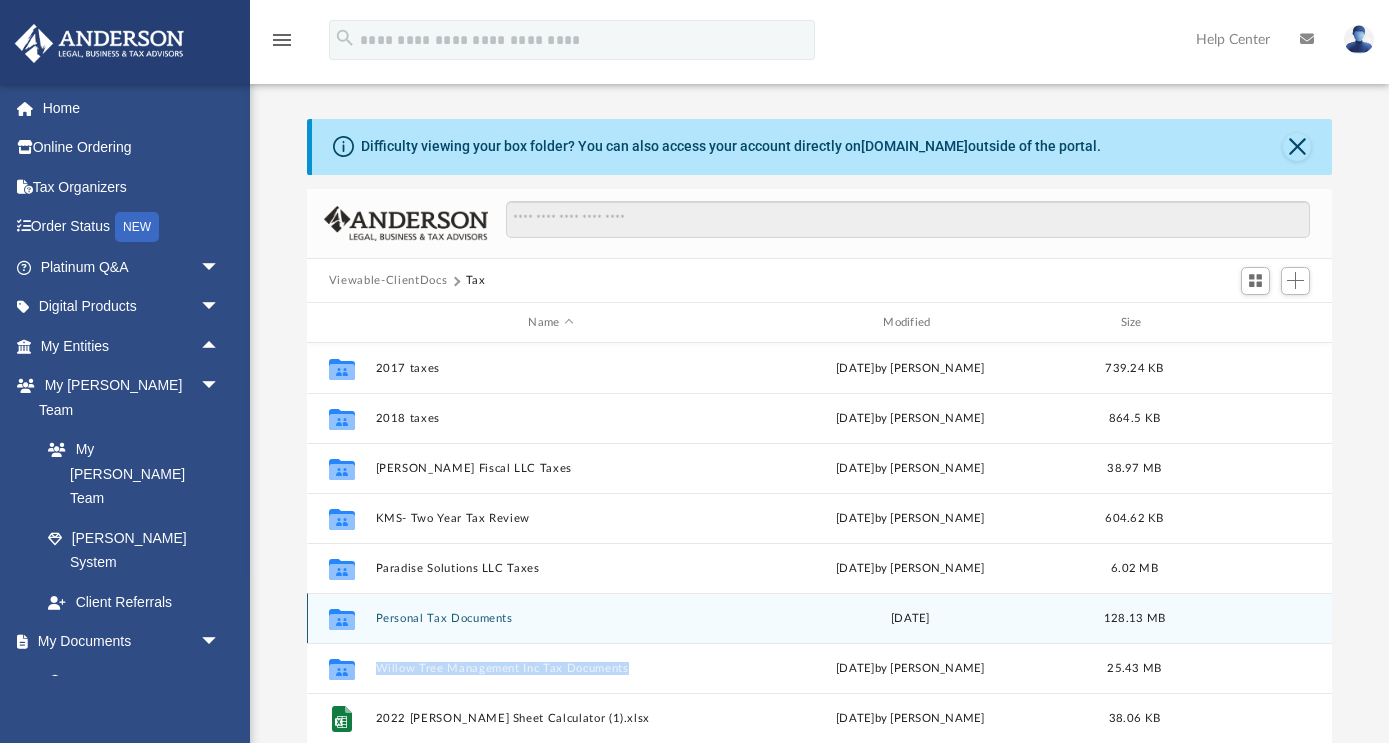 click on "Collaborated Folder Personal Tax Documents [DATE] 128.13 MB" at bounding box center [819, 618] 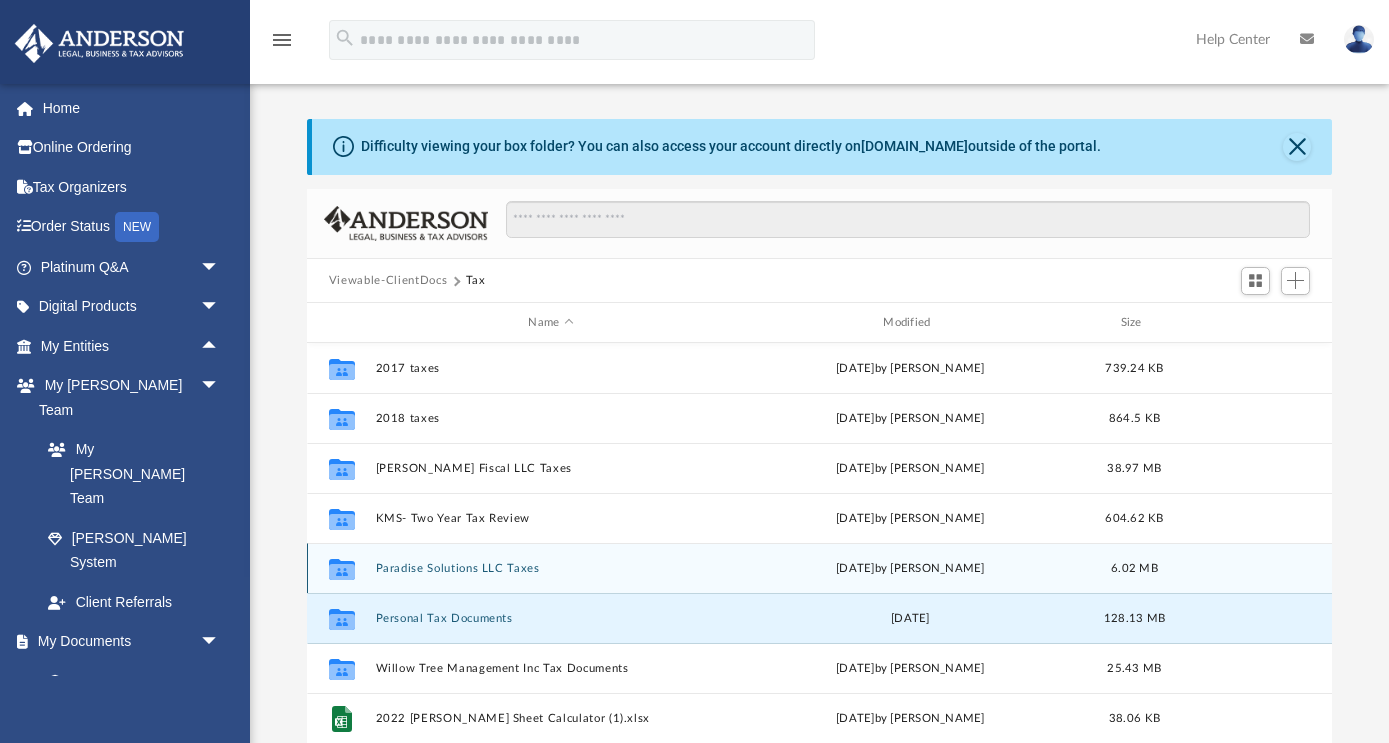 click on "Collaborated Folder Paradise Solutions LLC Taxes [DATE]  by [PERSON_NAME] 6.02 MB" at bounding box center (819, 568) 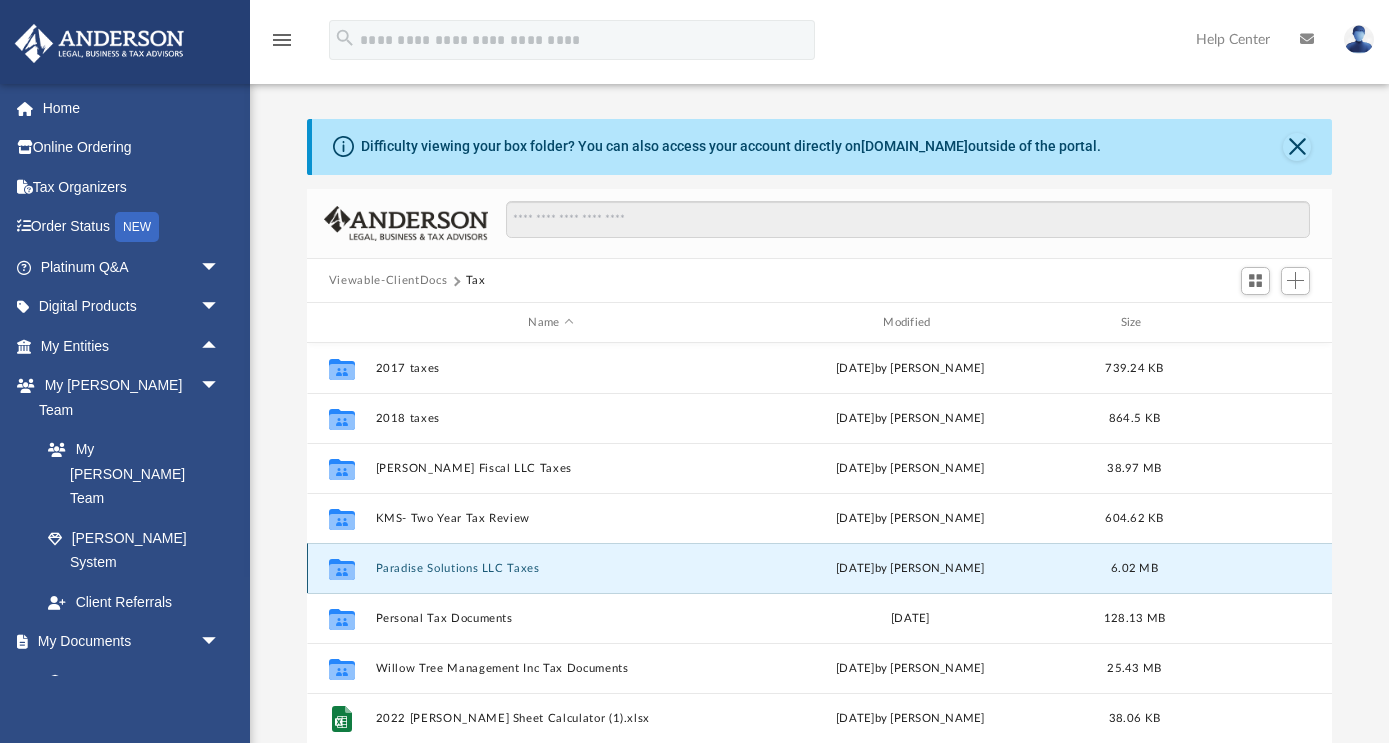 click on "Paradise Solutions LLC Taxes" at bounding box center (550, 568) 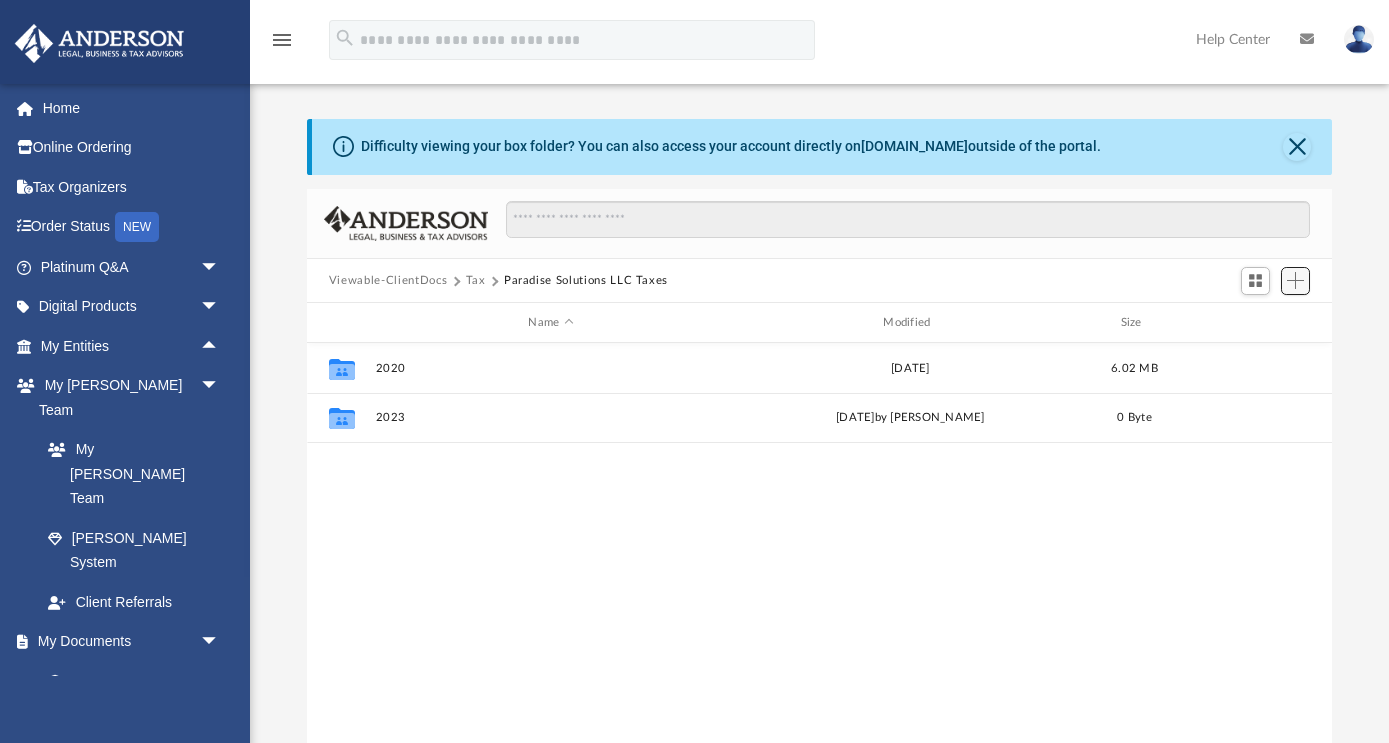 click at bounding box center (1296, 281) 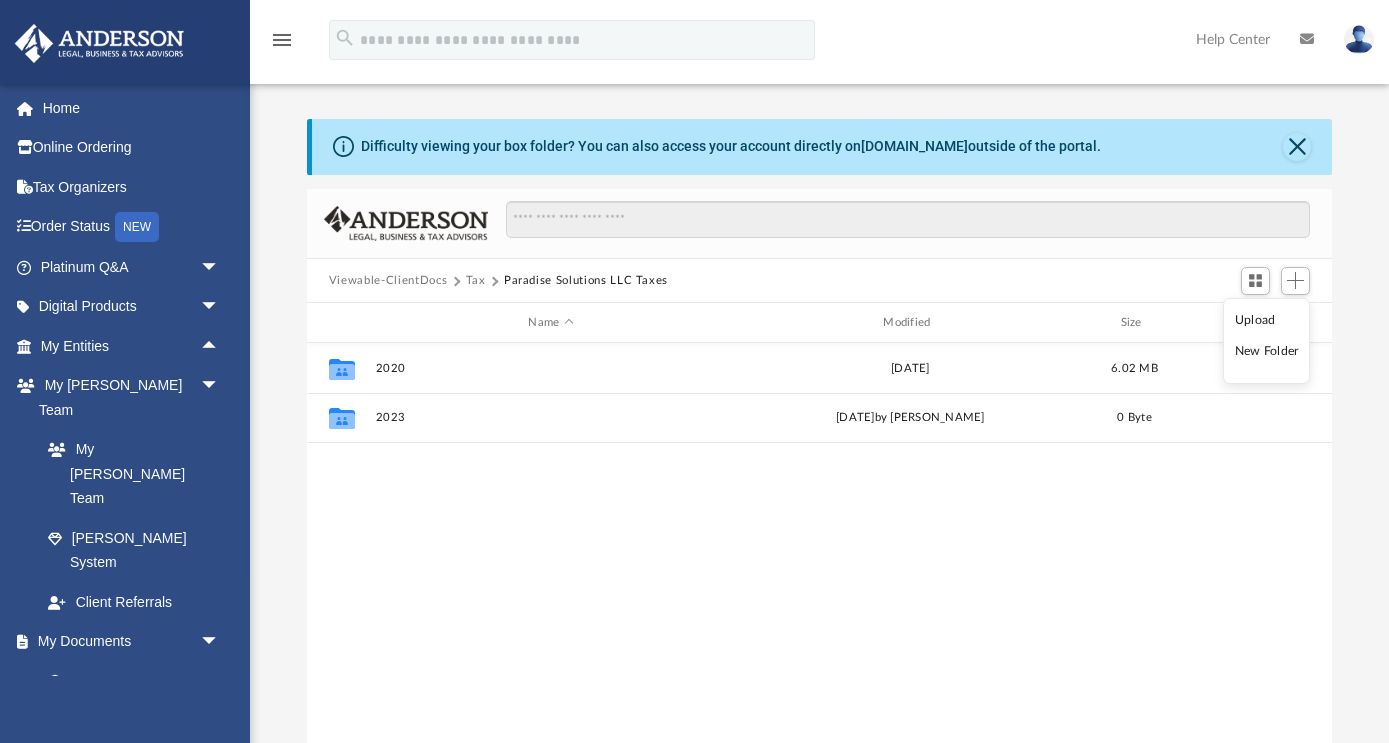 click on "Upload" at bounding box center [1267, 320] 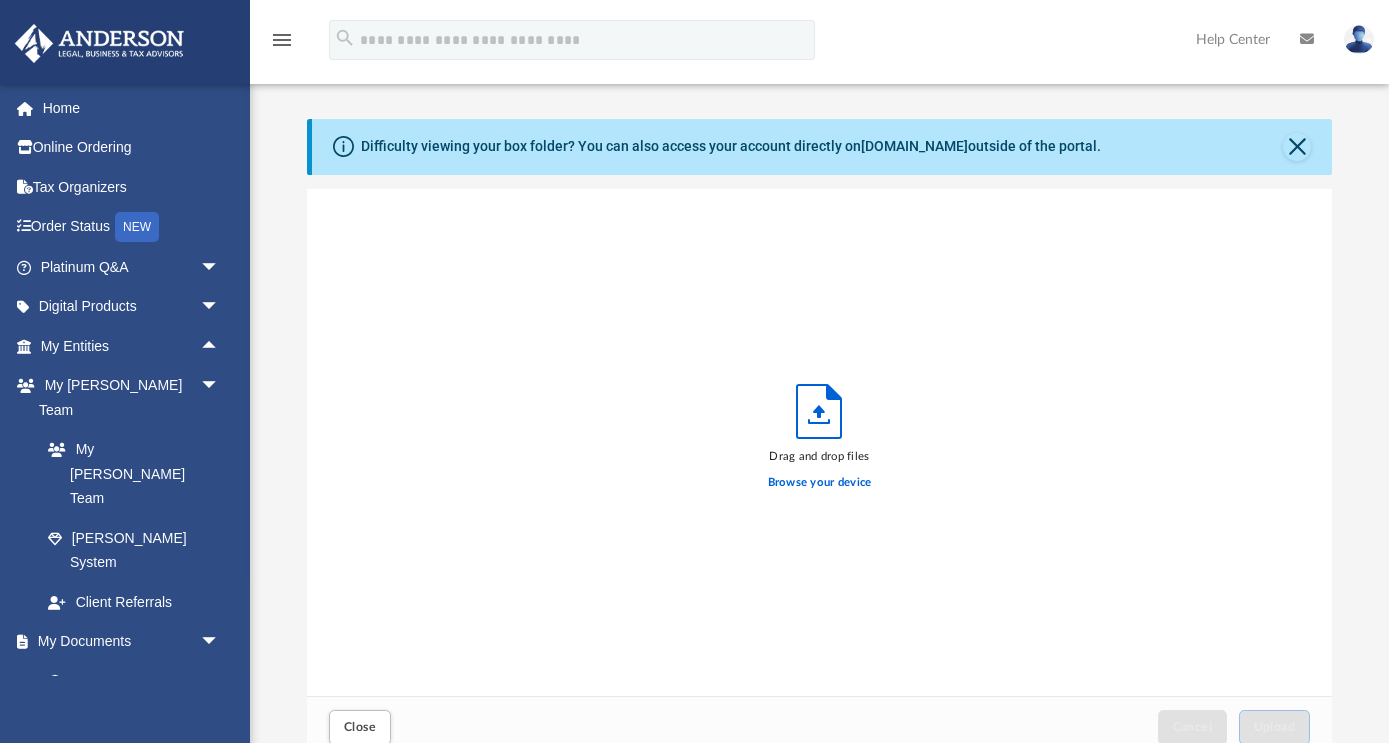 scroll, scrollTop: 1, scrollLeft: 1, axis: both 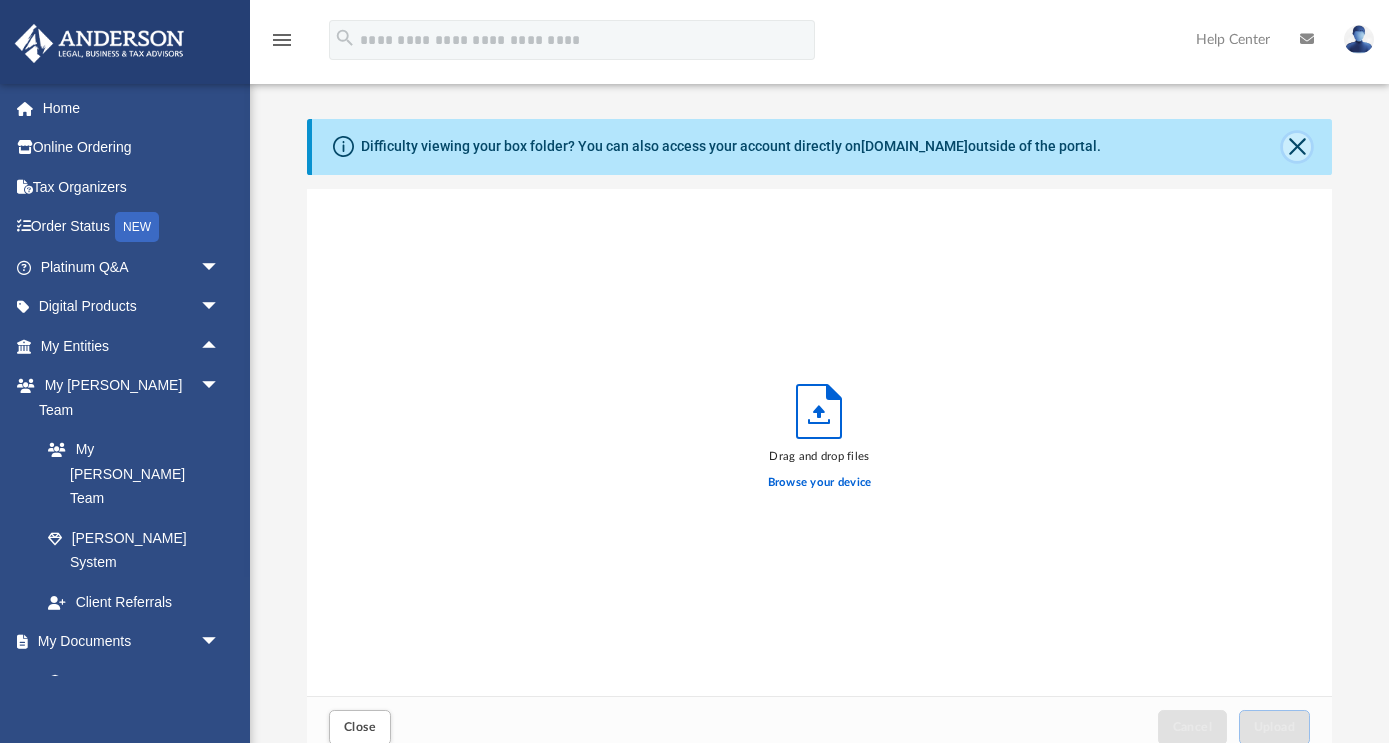 click 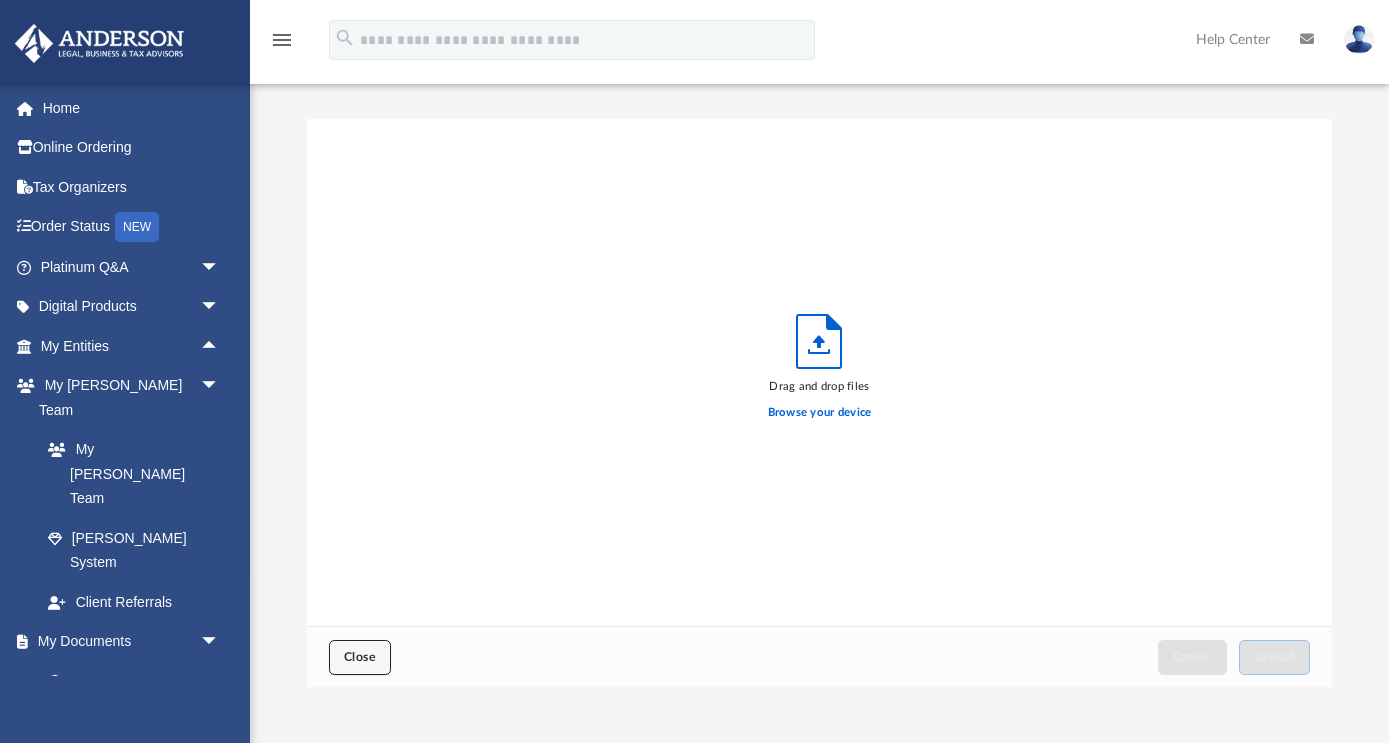 click on "Close" at bounding box center (360, 657) 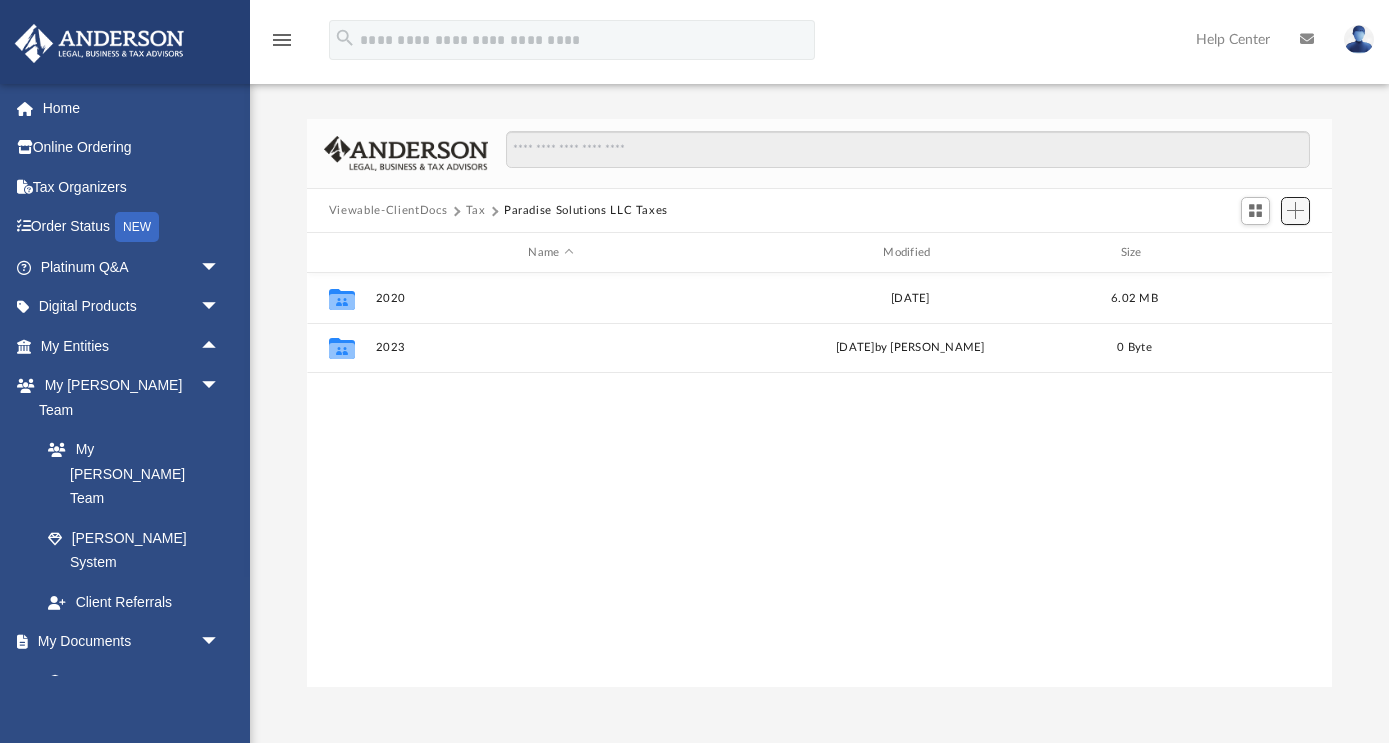 click at bounding box center [1295, 210] 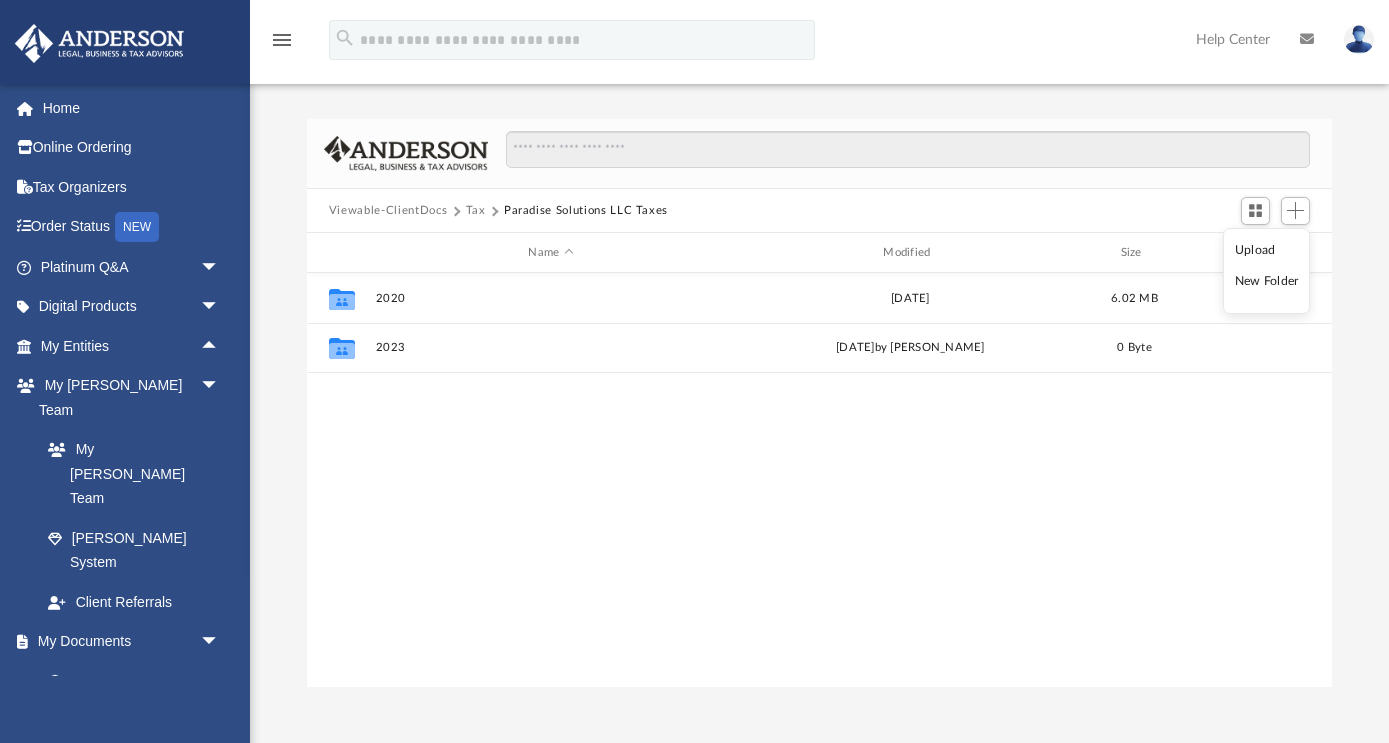 click on "New Folder" at bounding box center [1267, 281] 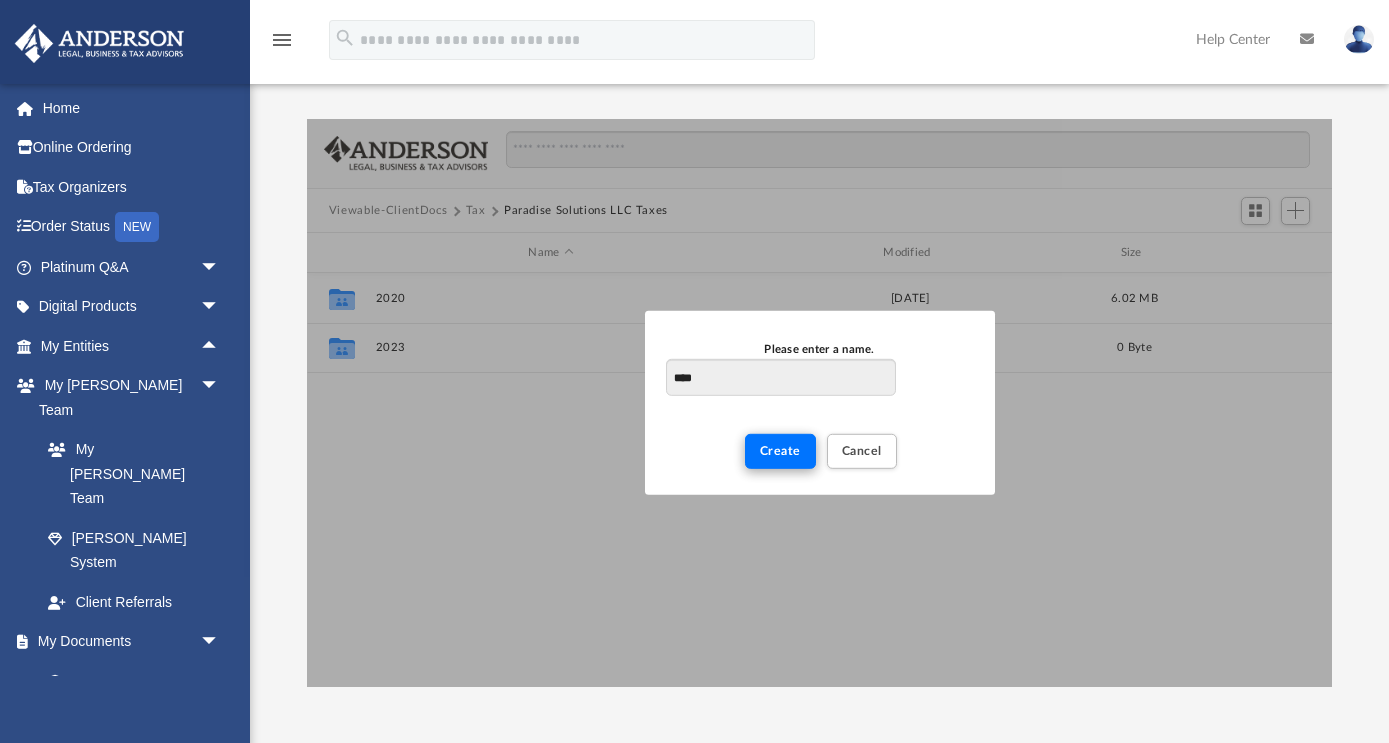 type on "****" 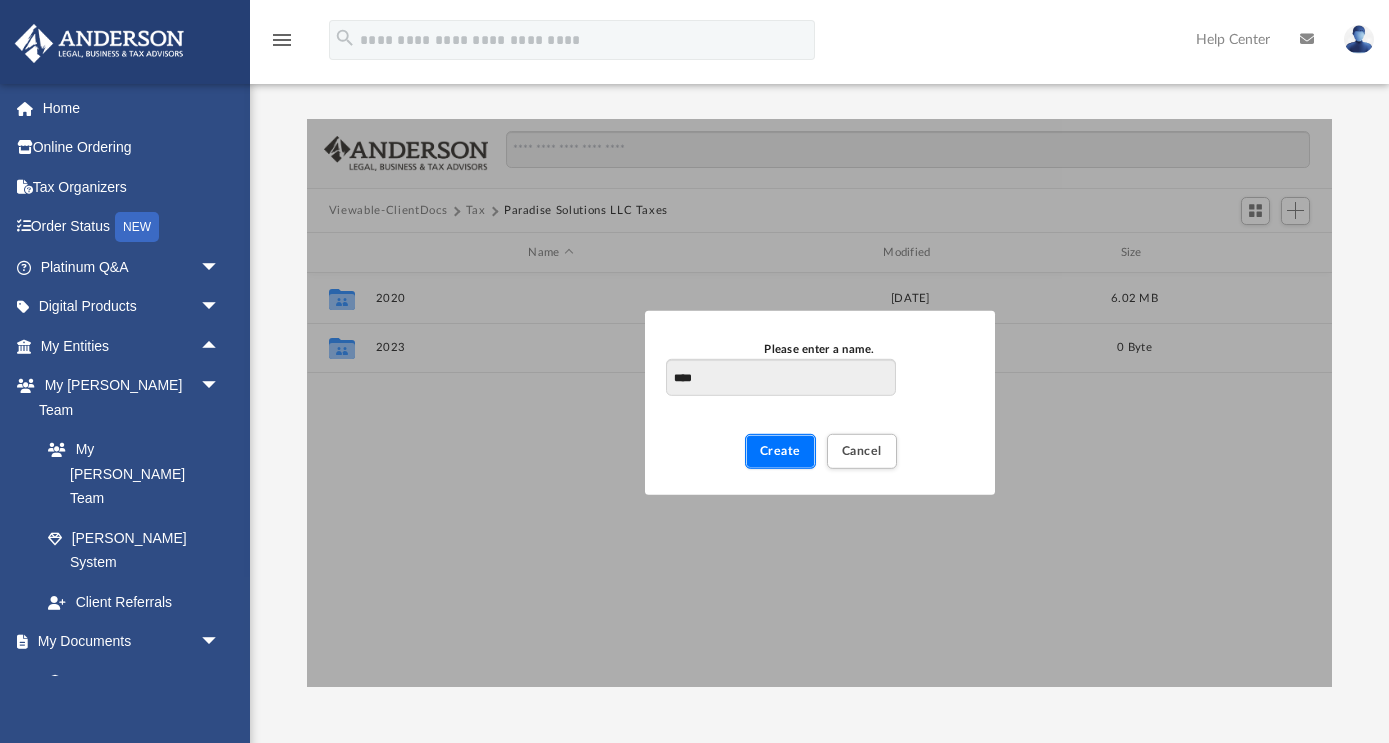 click on "Create" at bounding box center (780, 451) 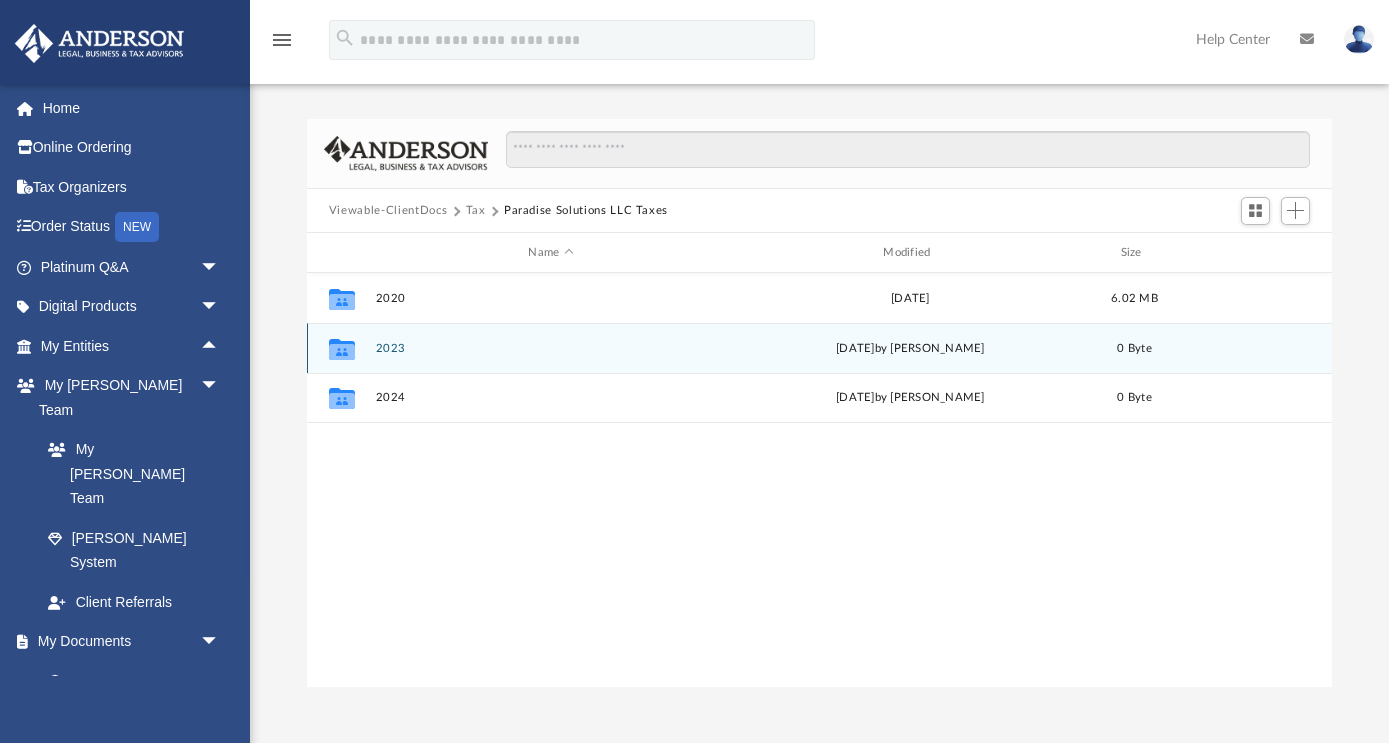 click on "2023" at bounding box center [550, 348] 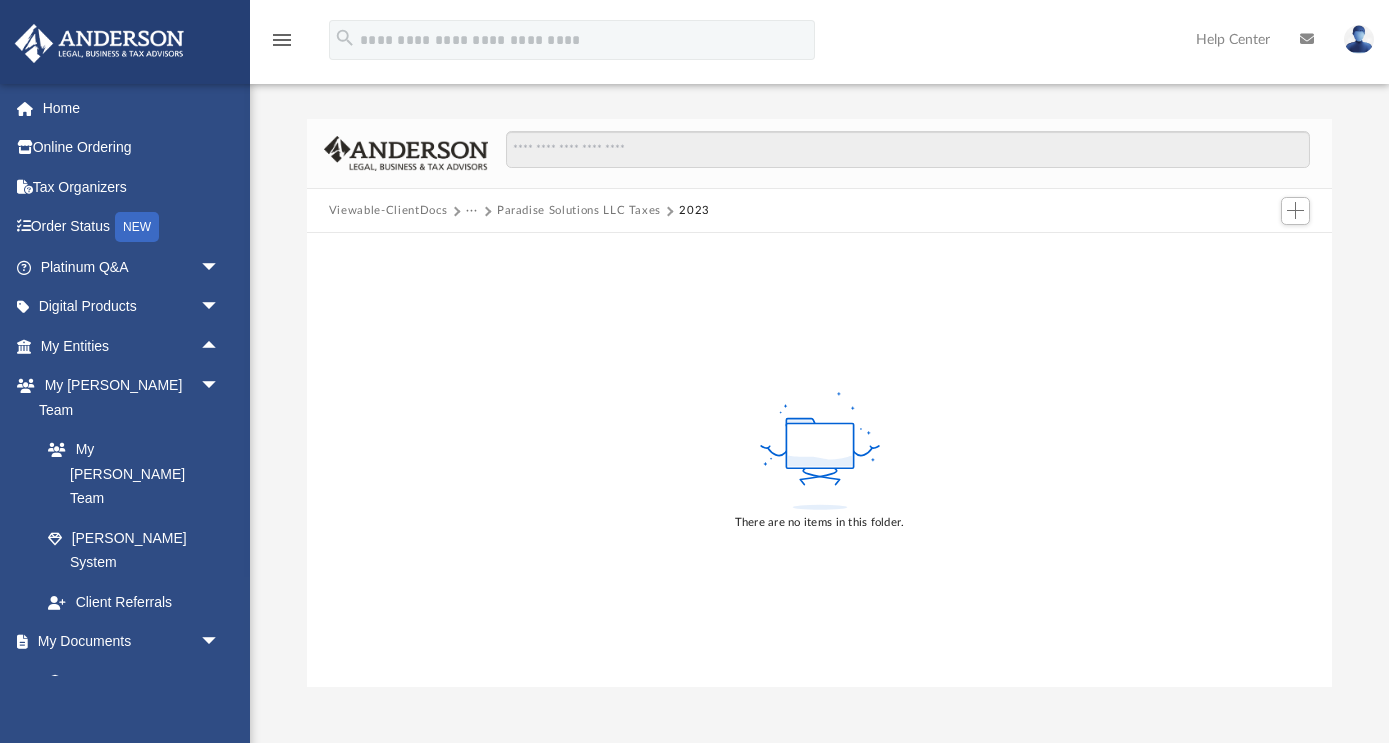 click on "Paradise Solutions LLC Taxes" at bounding box center (579, 211) 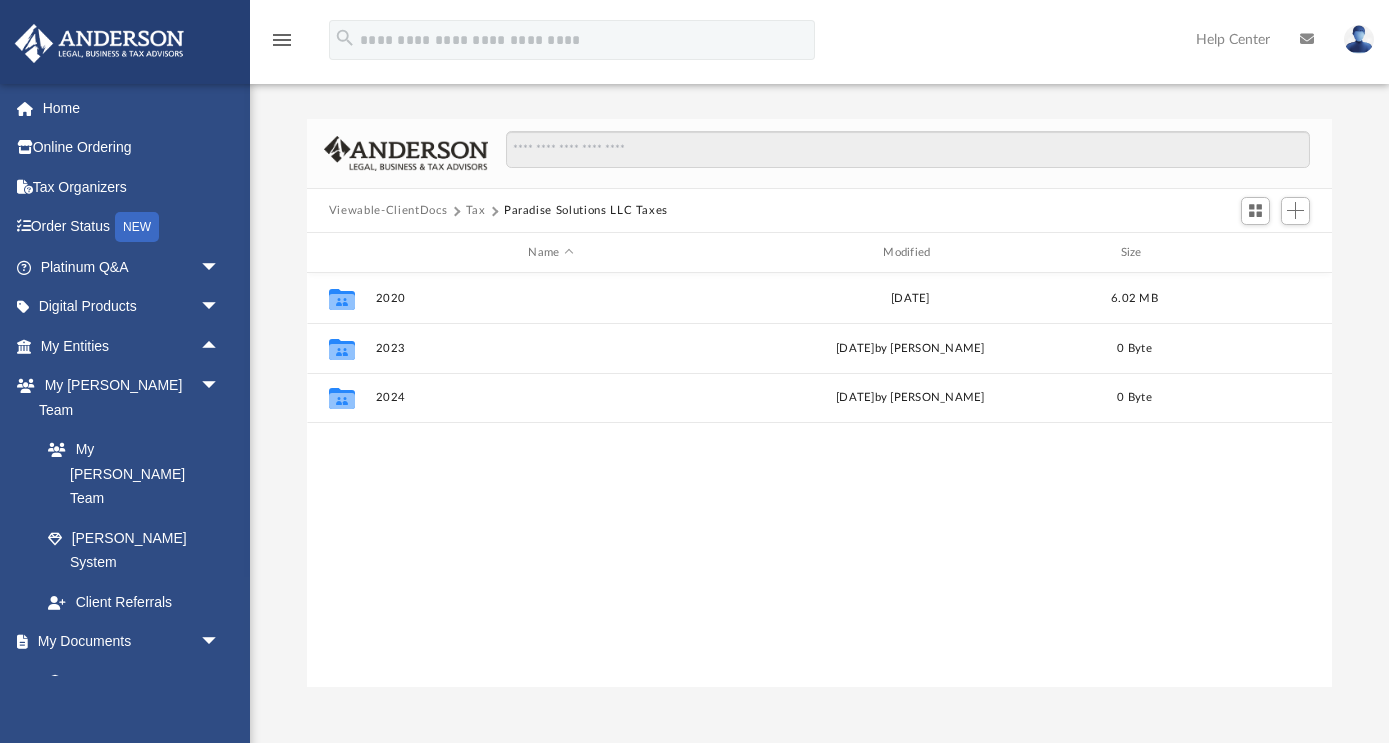scroll, scrollTop: 1, scrollLeft: 1, axis: both 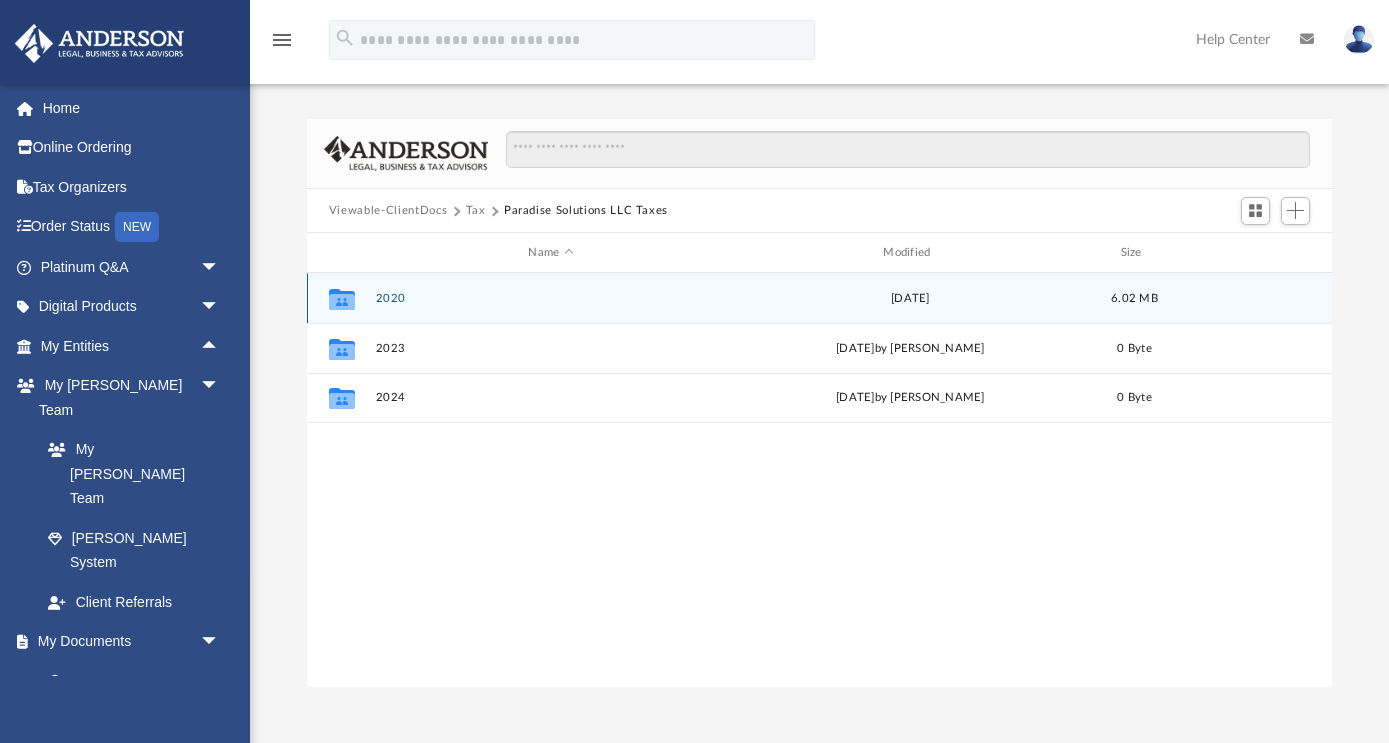 click on "2020" at bounding box center (550, 298) 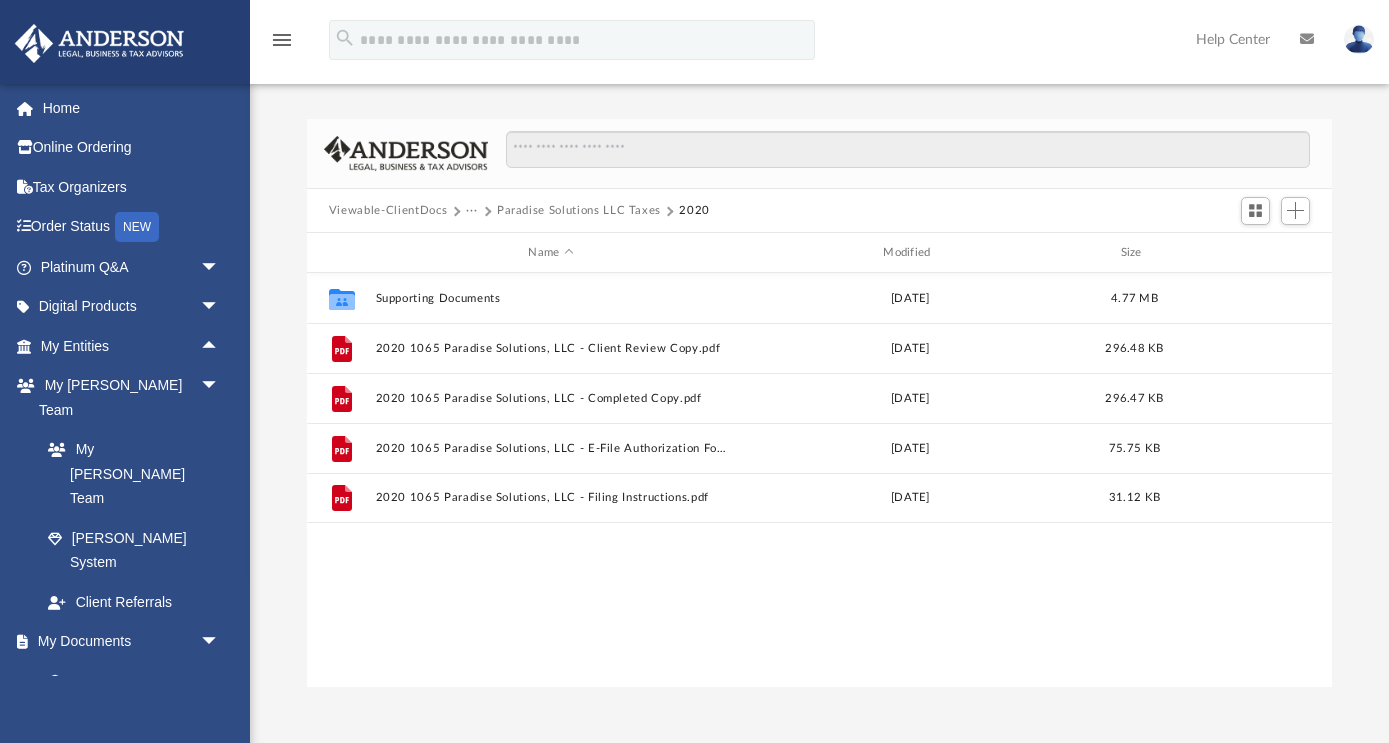 click on "Paradise Solutions LLC Taxes" at bounding box center [579, 211] 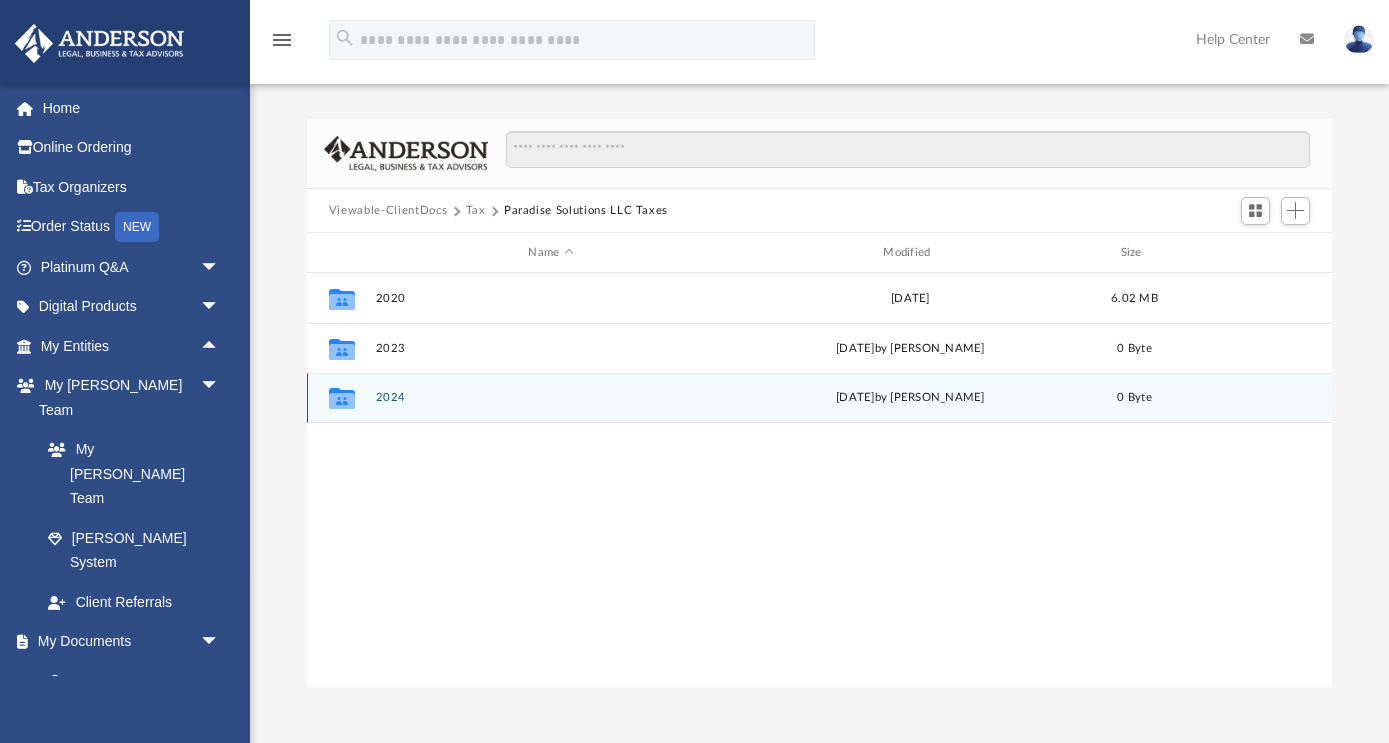 click on "Collaborated Folder 2024 [DATE]  by [PERSON_NAME] 0 Byte" at bounding box center (819, 398) 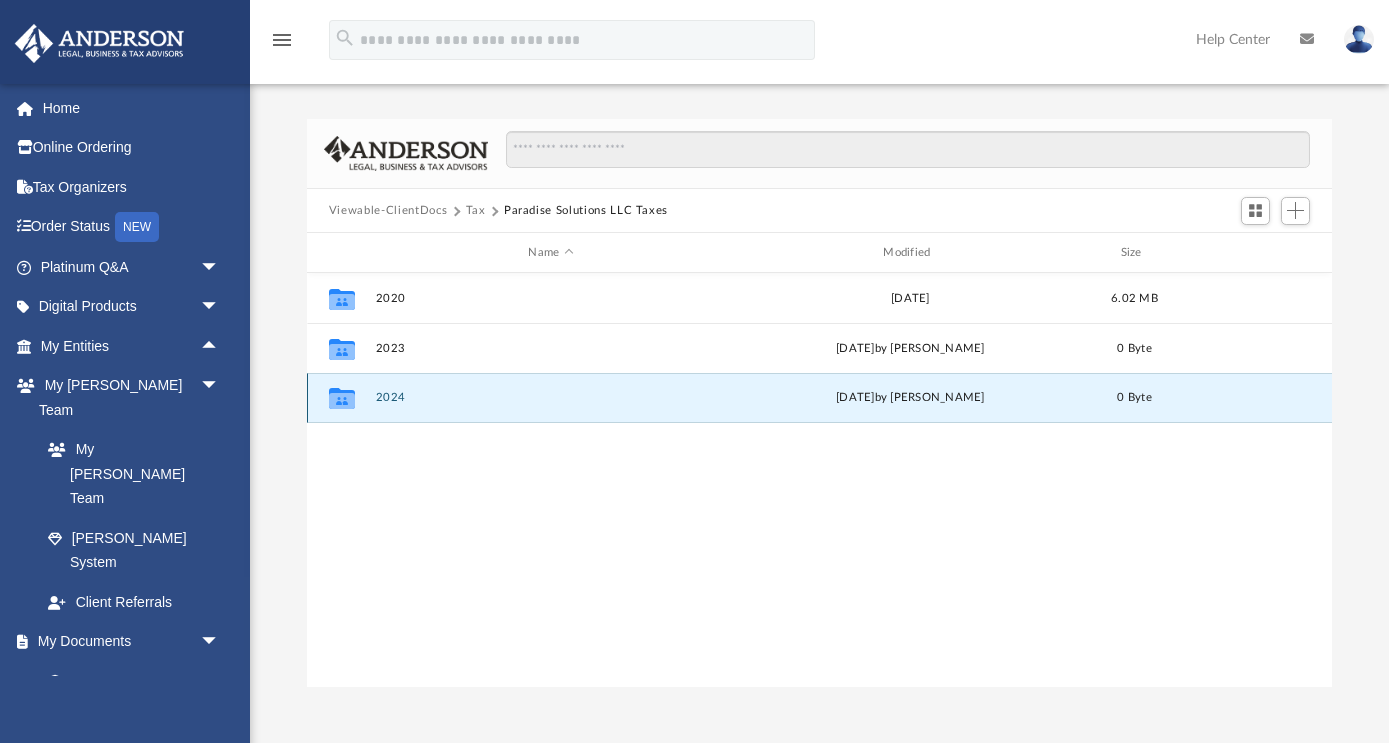 click on "2024" at bounding box center [550, 397] 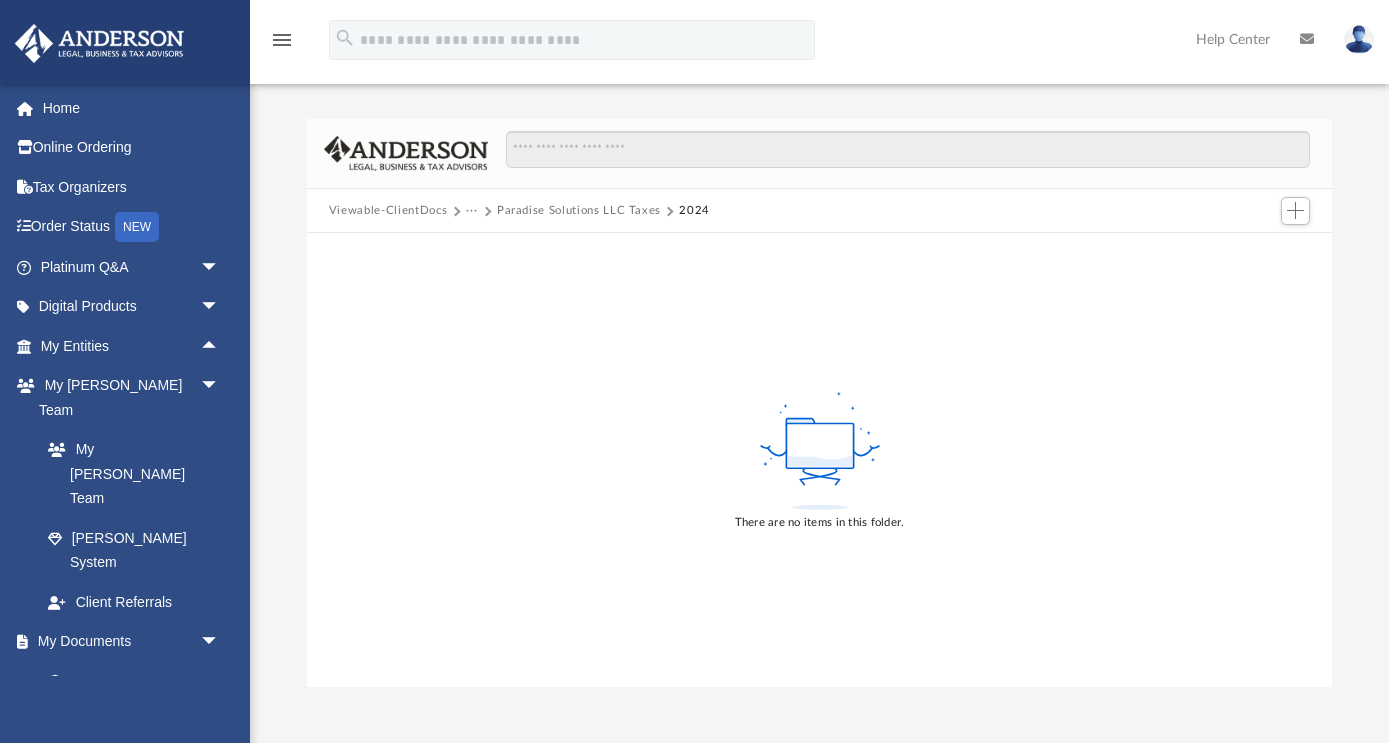 click on "Paradise Solutions LLC Taxes" at bounding box center (579, 211) 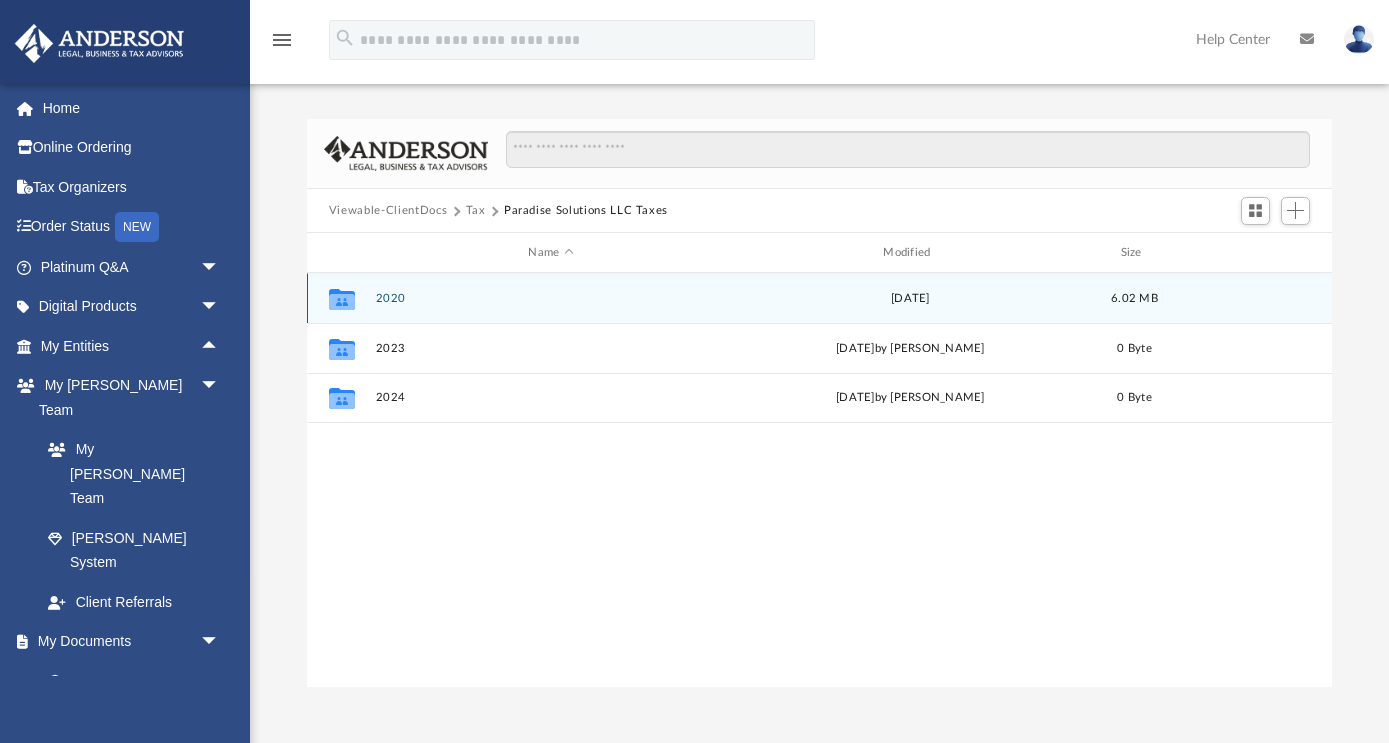 scroll, scrollTop: 1, scrollLeft: 1, axis: both 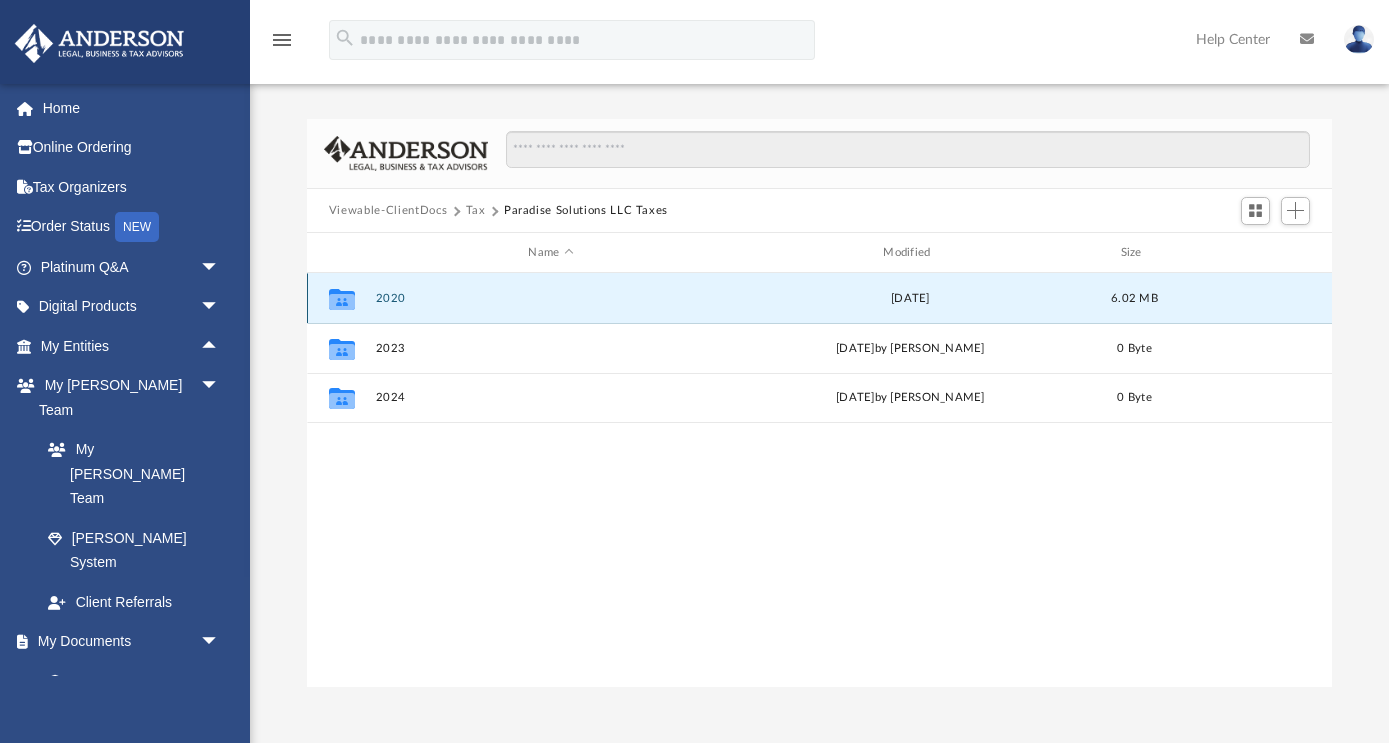 click on "2020" at bounding box center [550, 298] 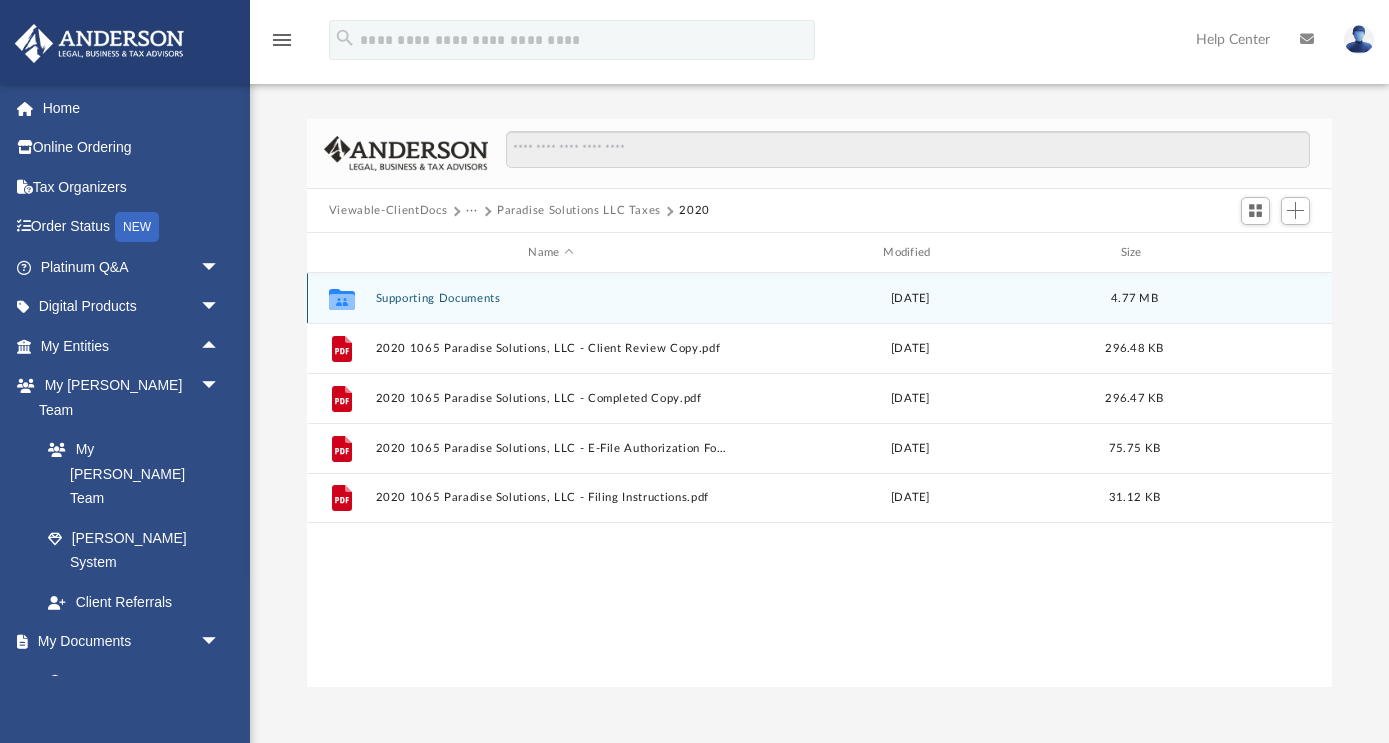 click on "Supporting Documents" at bounding box center [550, 298] 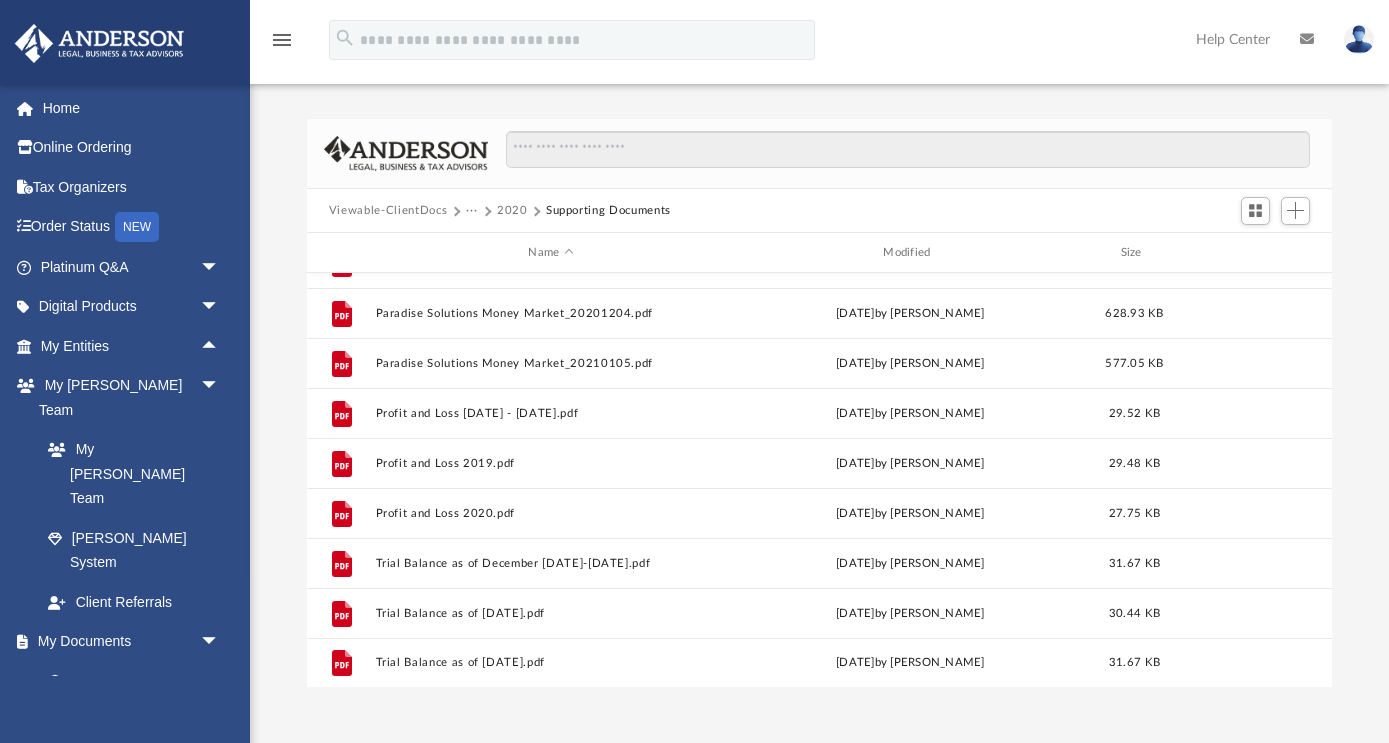 scroll, scrollTop: 0, scrollLeft: 0, axis: both 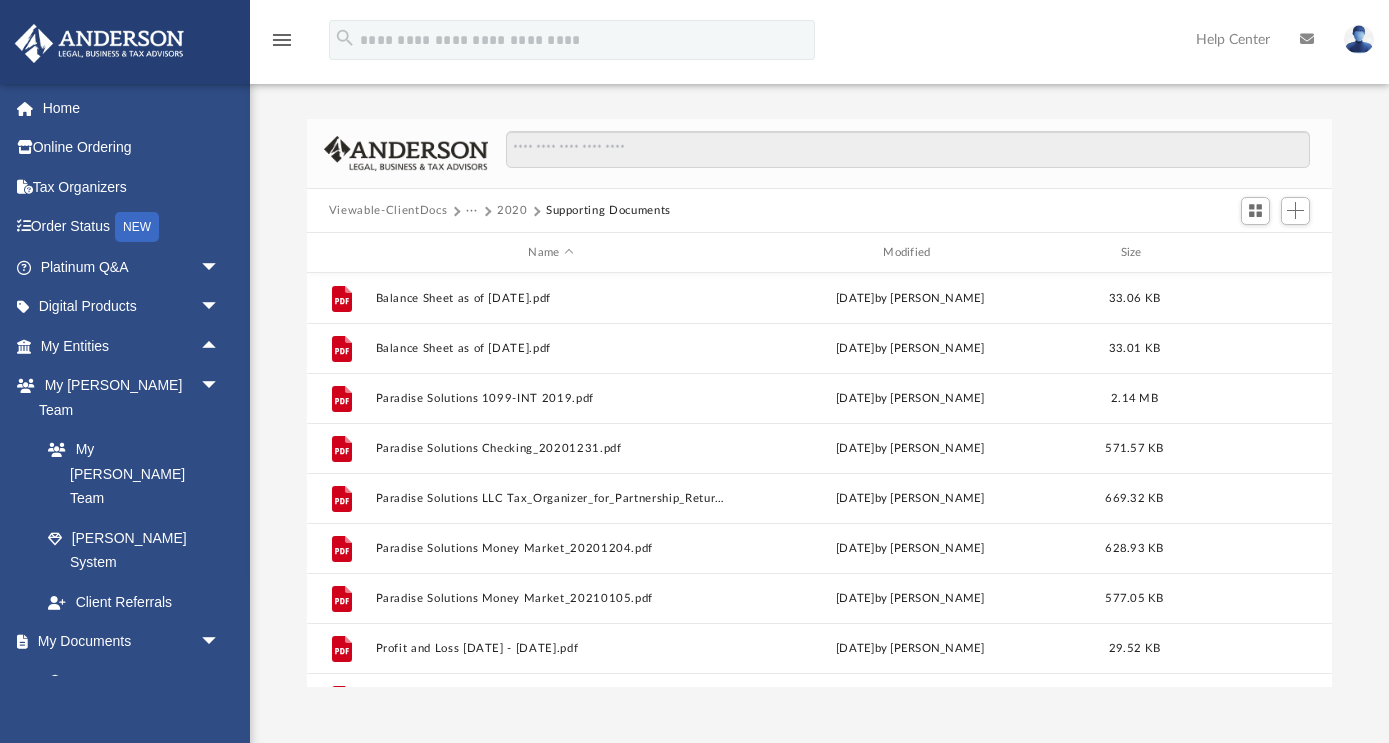 click on "2020" at bounding box center (512, 211) 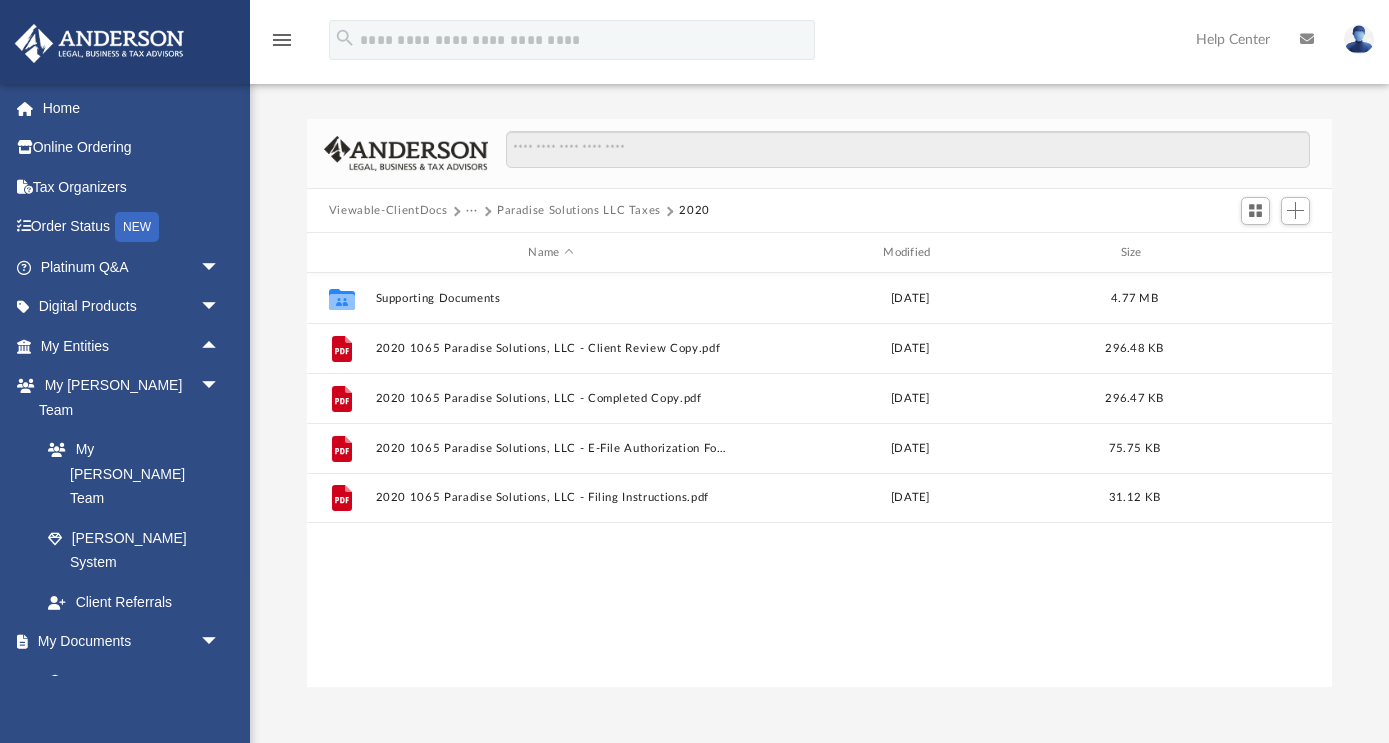 click on "Paradise Solutions LLC Taxes" at bounding box center [579, 211] 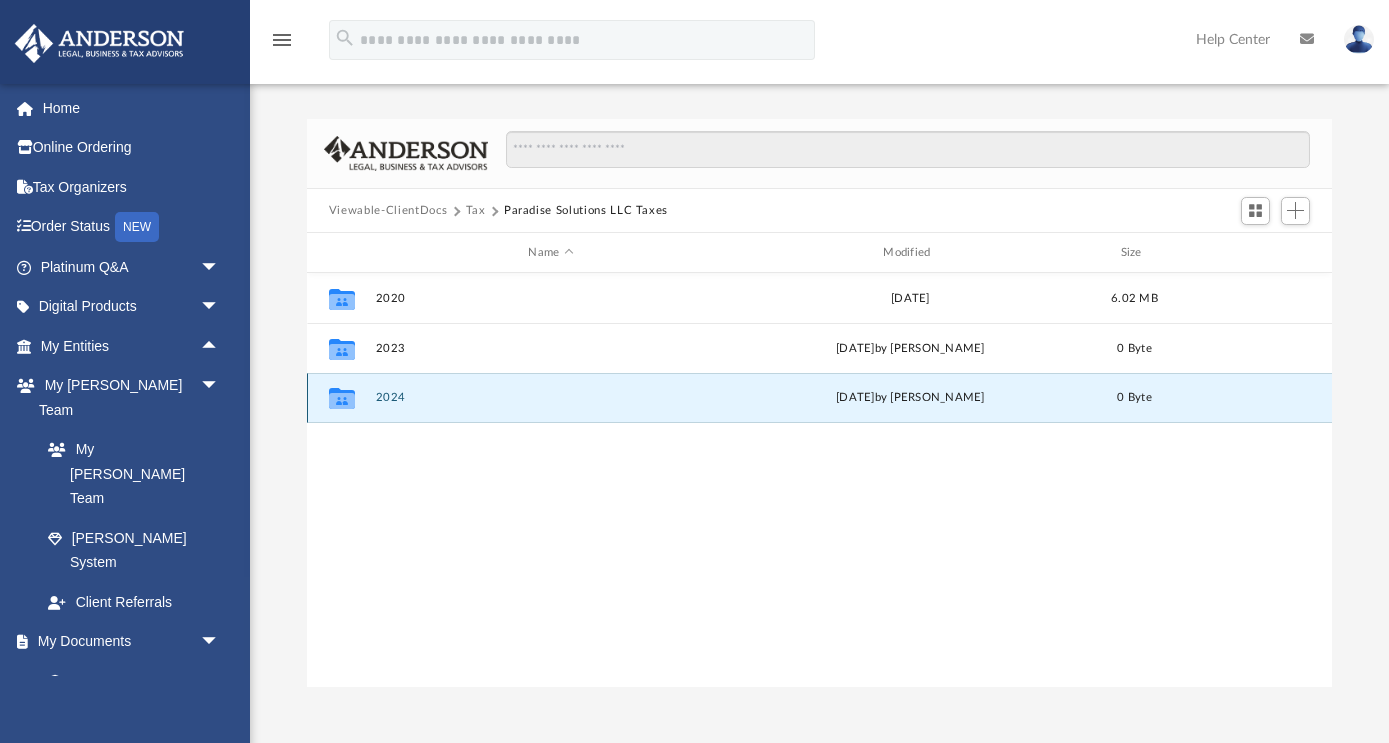 click on "2024" at bounding box center [550, 397] 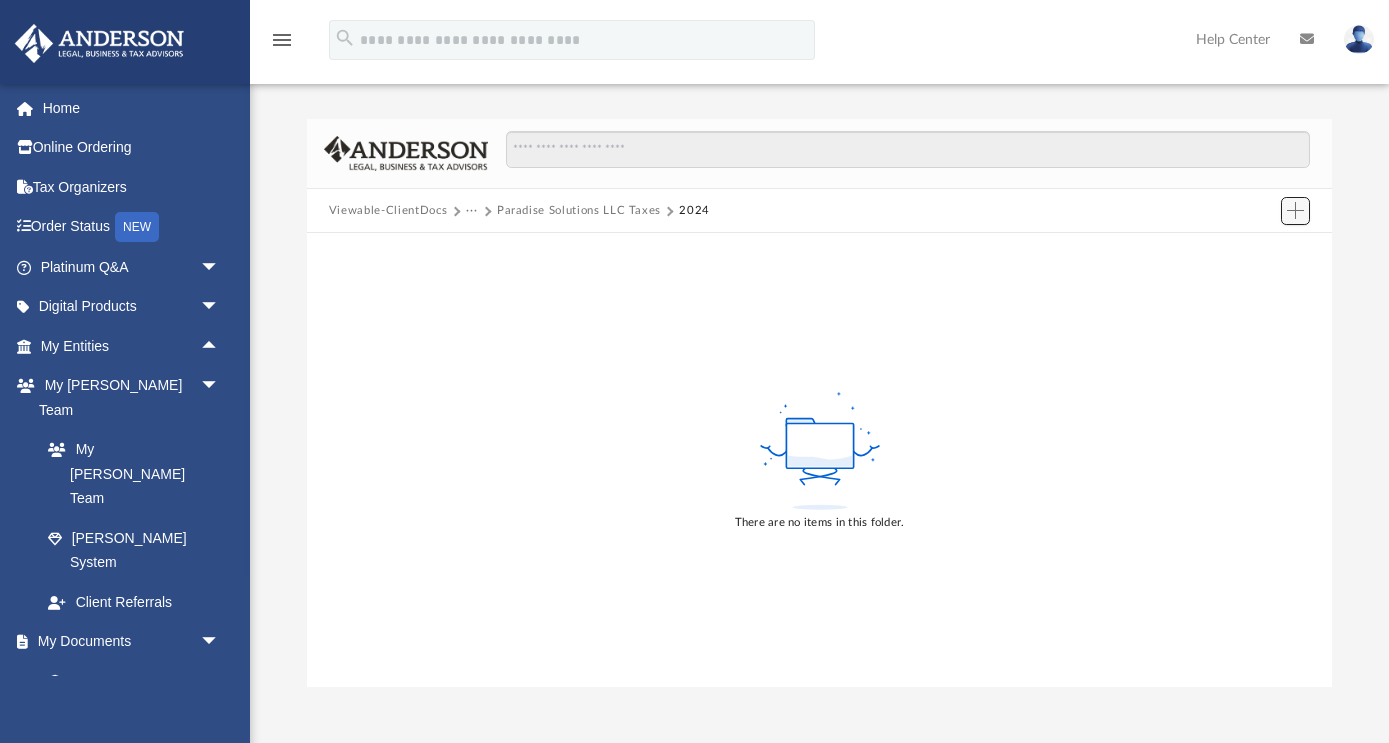 click at bounding box center [1295, 210] 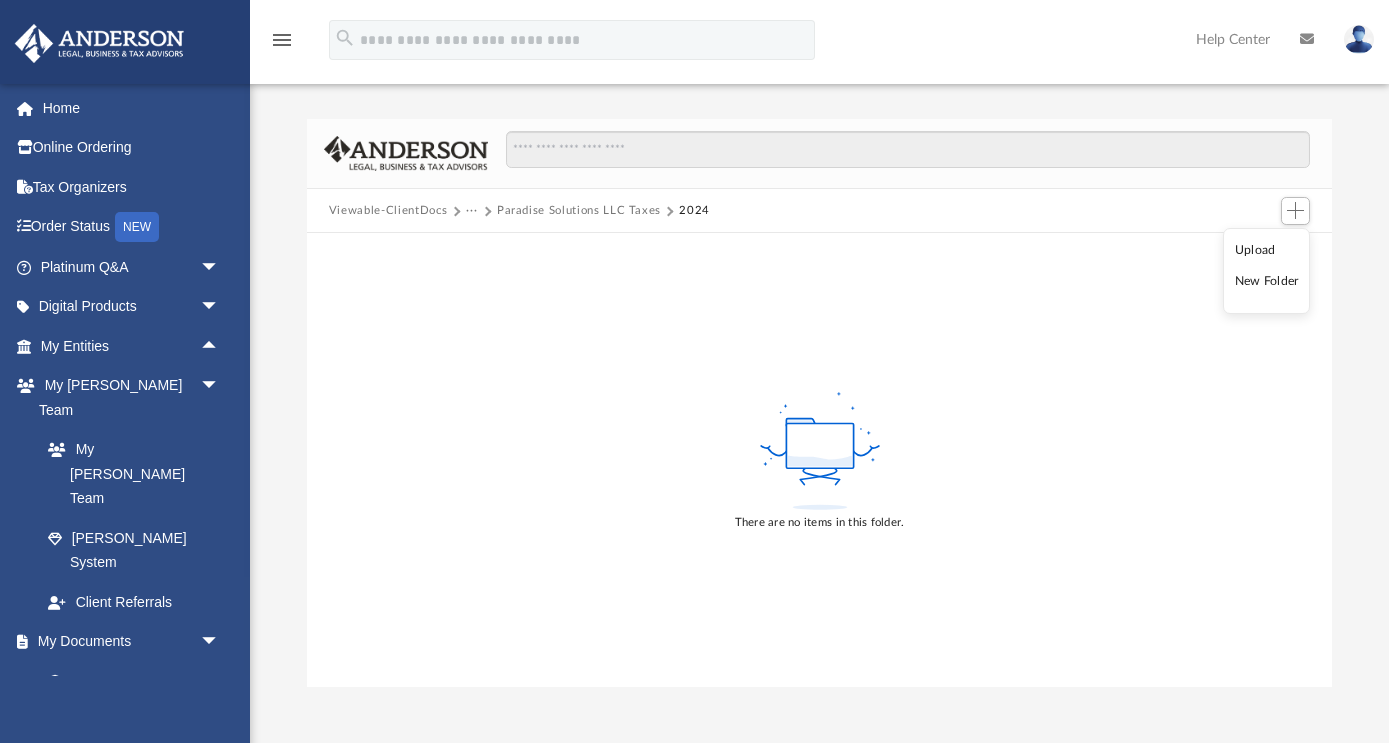 click on "New Folder" at bounding box center [1267, 281] 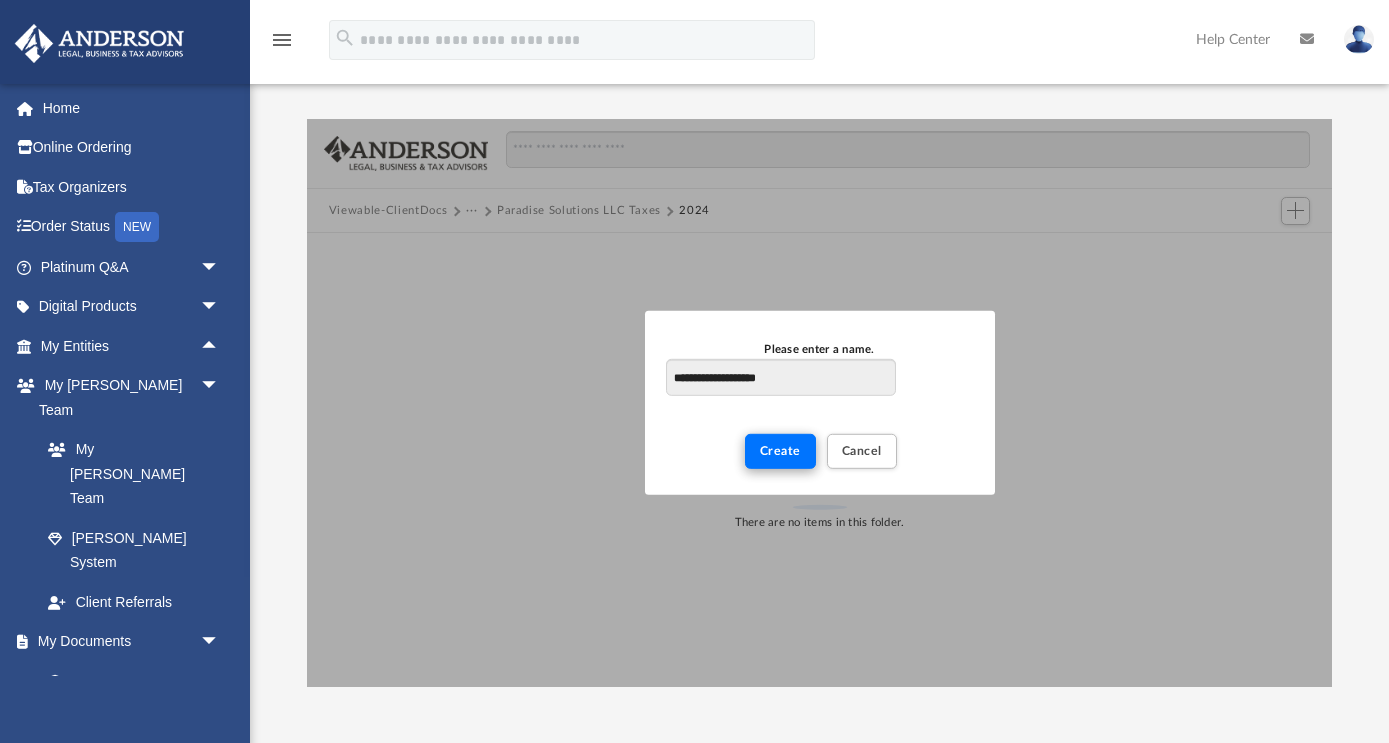 type on "**********" 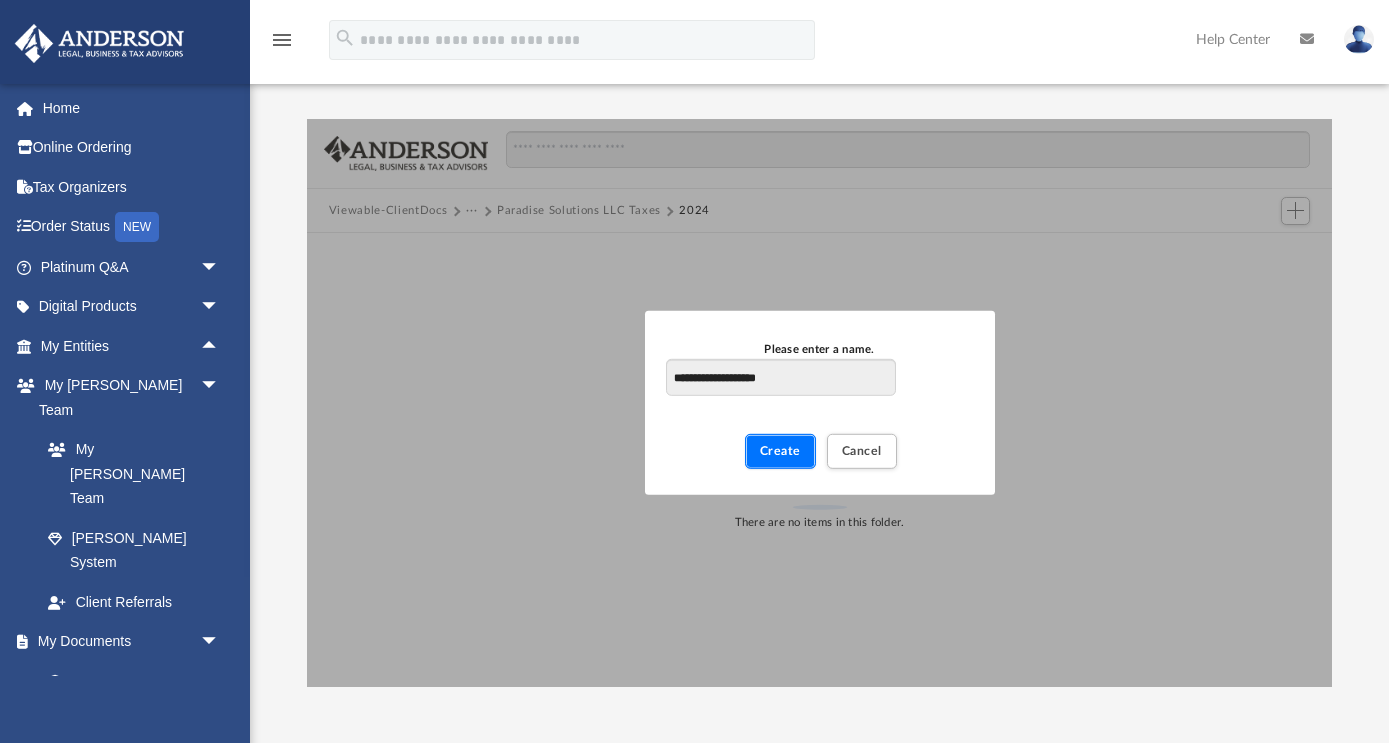 click on "Create" at bounding box center [780, 451] 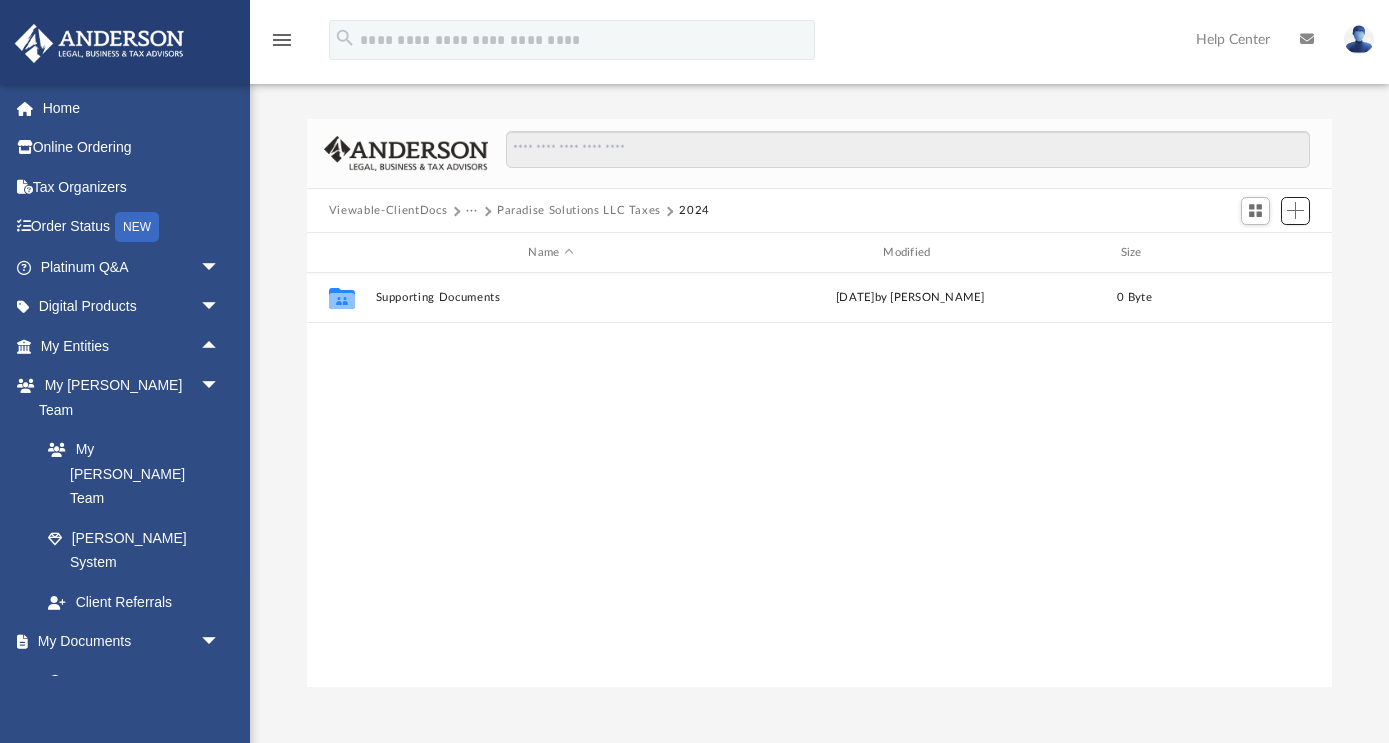 scroll, scrollTop: 1, scrollLeft: 1, axis: both 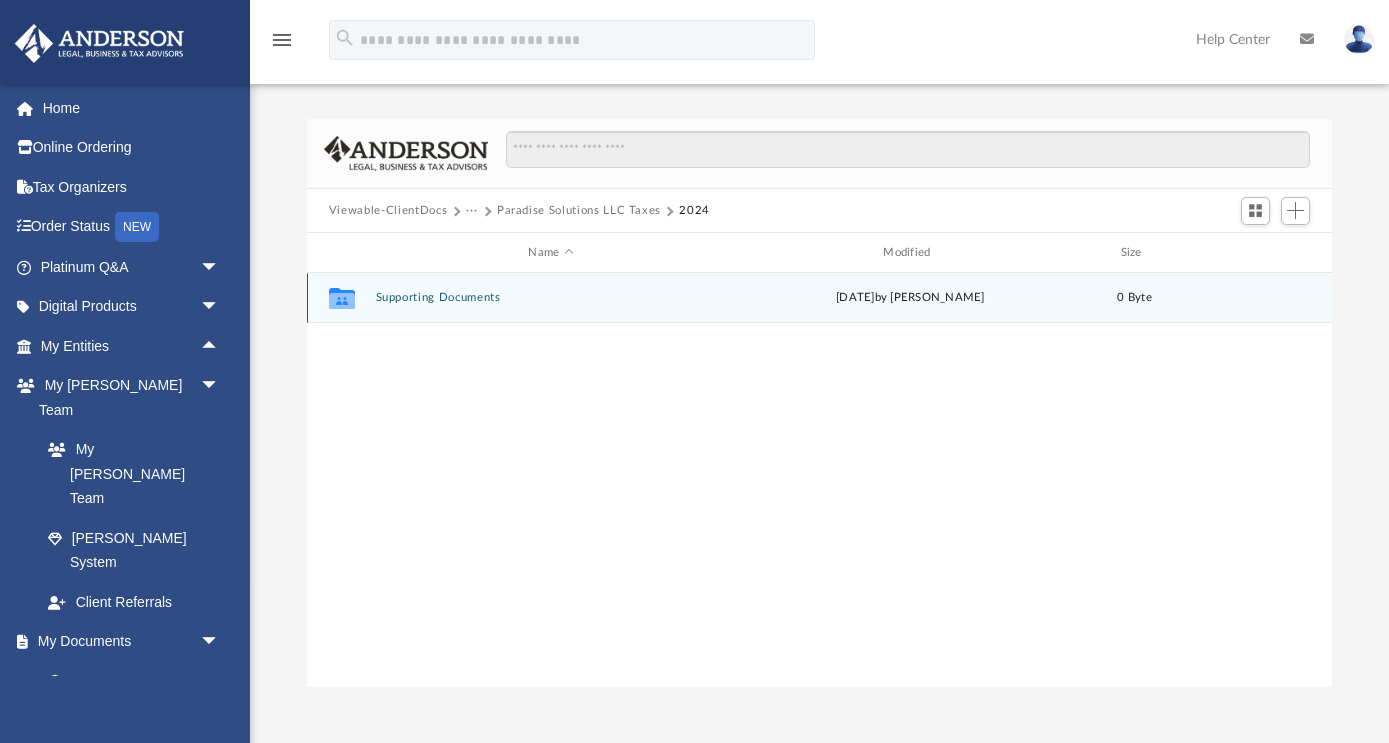 click on "Supporting Documents" at bounding box center (550, 297) 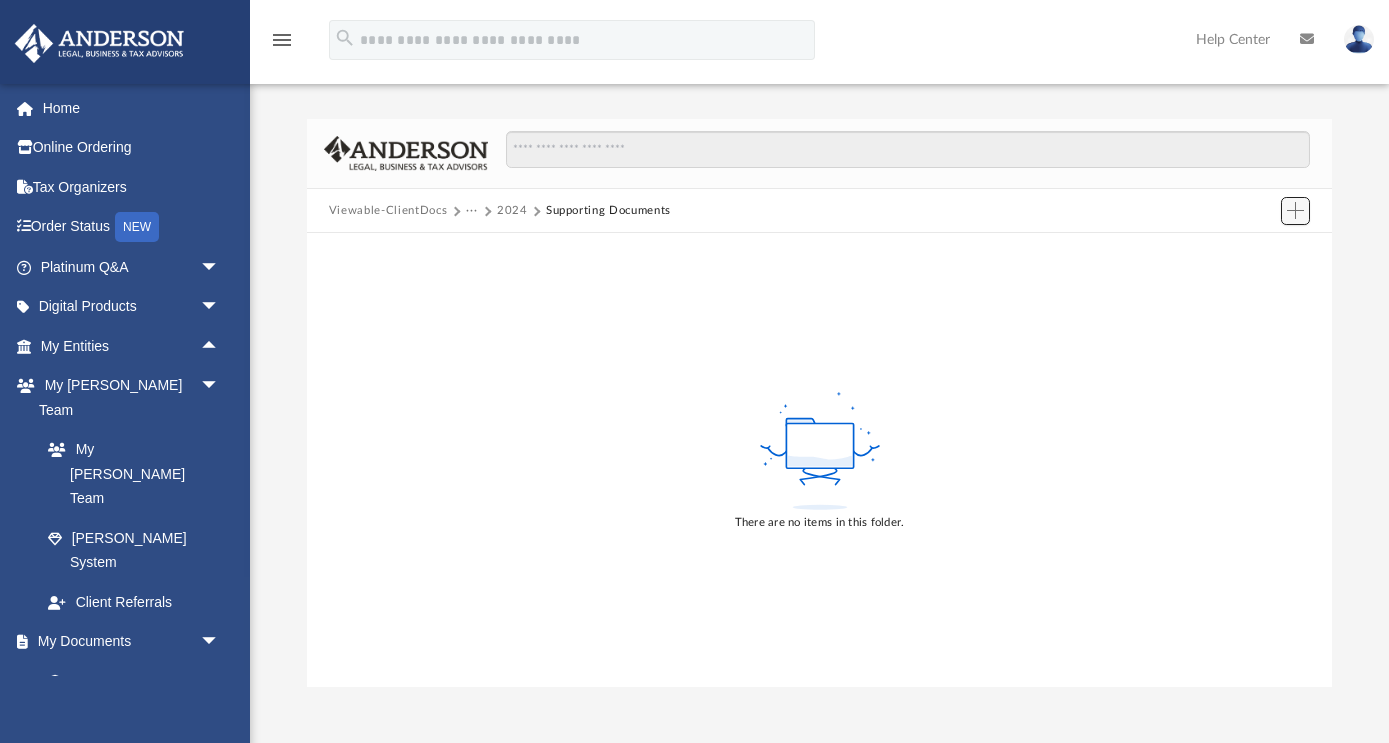 click at bounding box center [1295, 210] 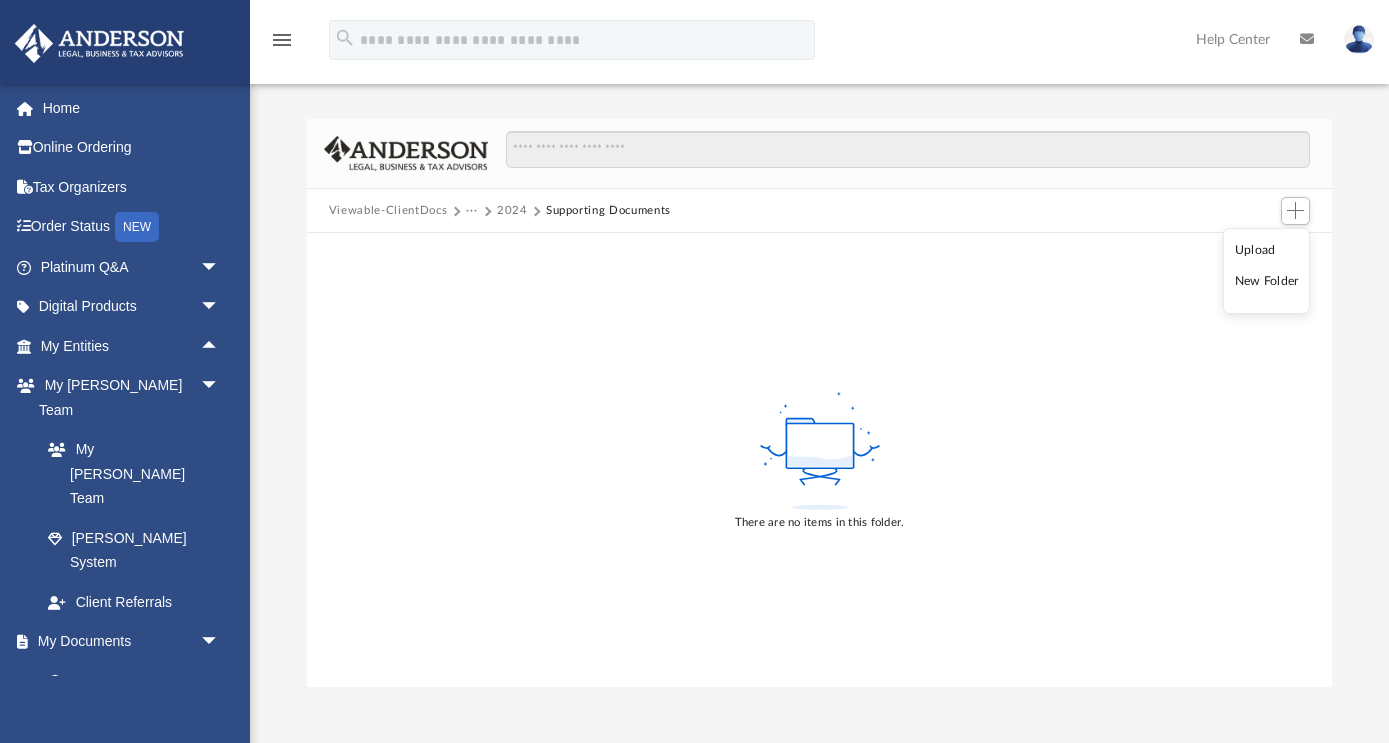 click on "New Folder" at bounding box center (1267, 281) 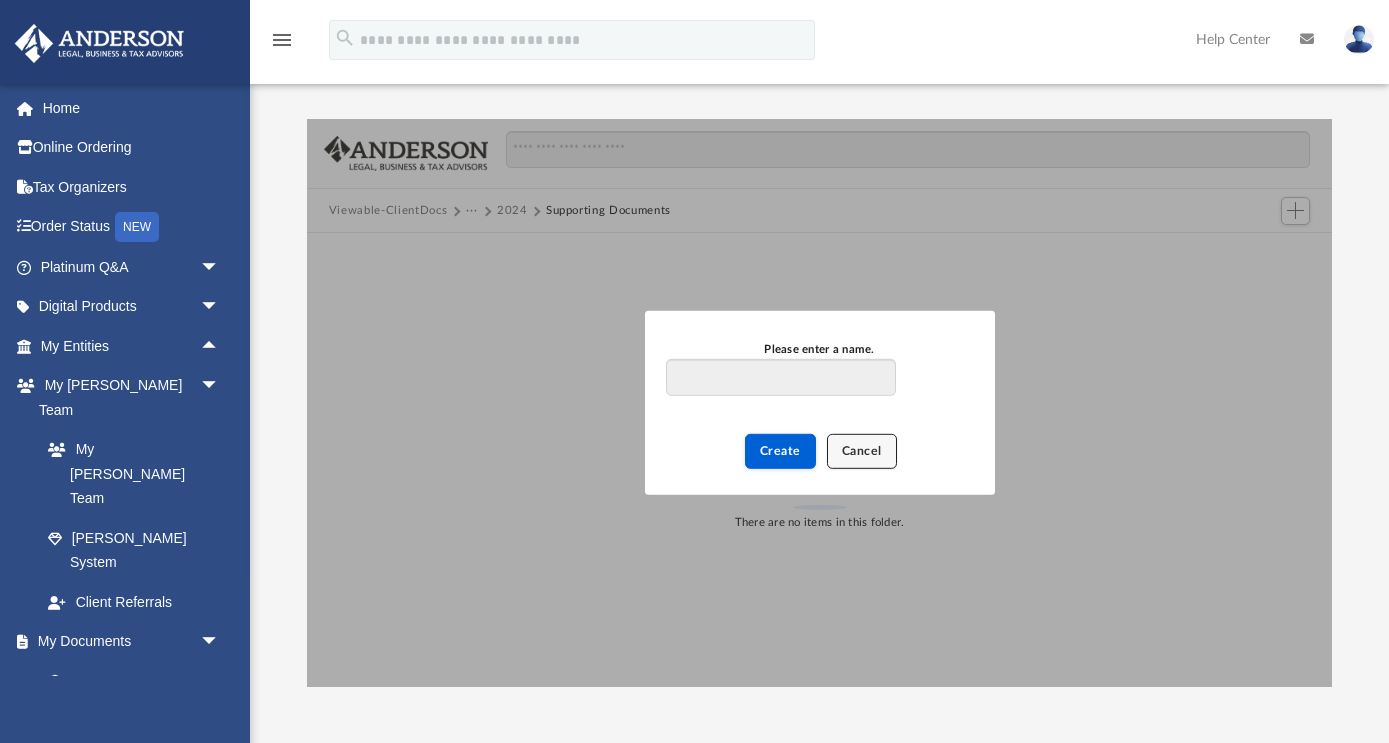 click on "Cancel" at bounding box center [862, 451] 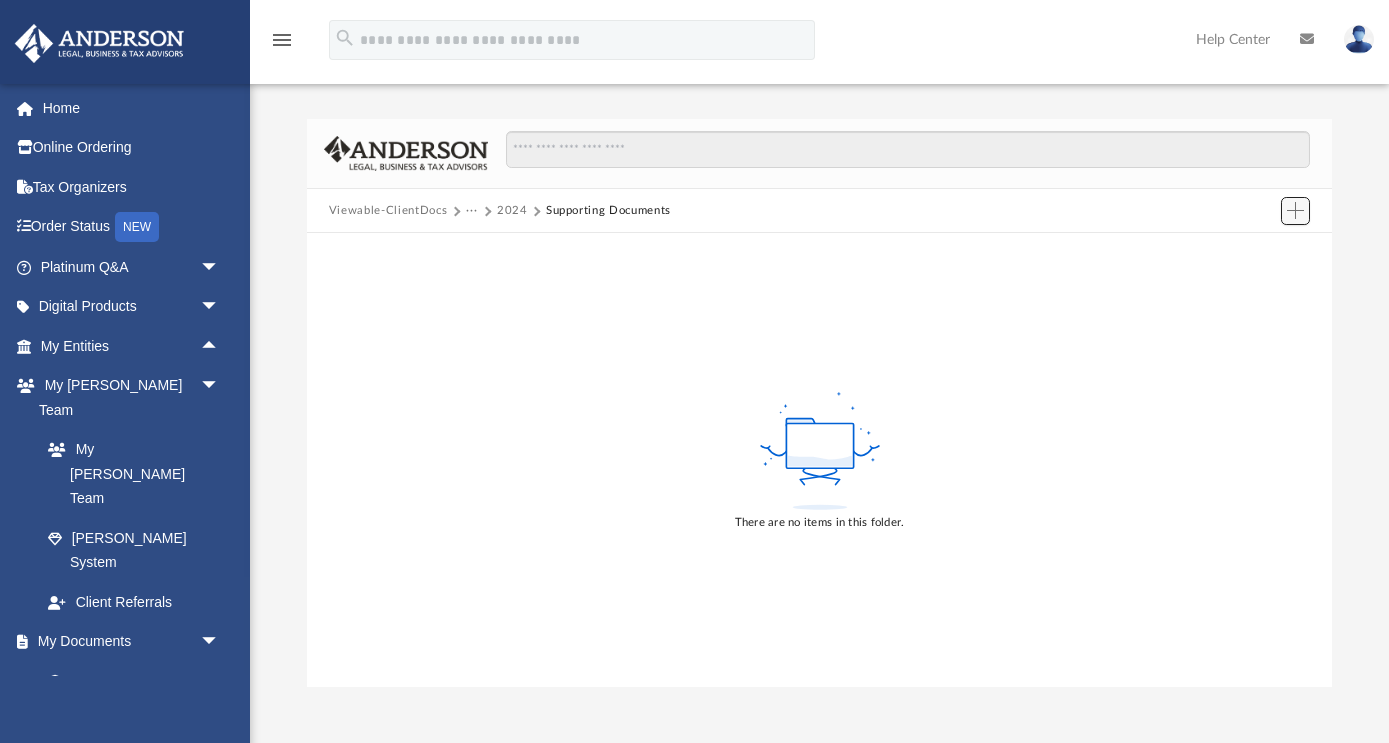click at bounding box center [1296, 211] 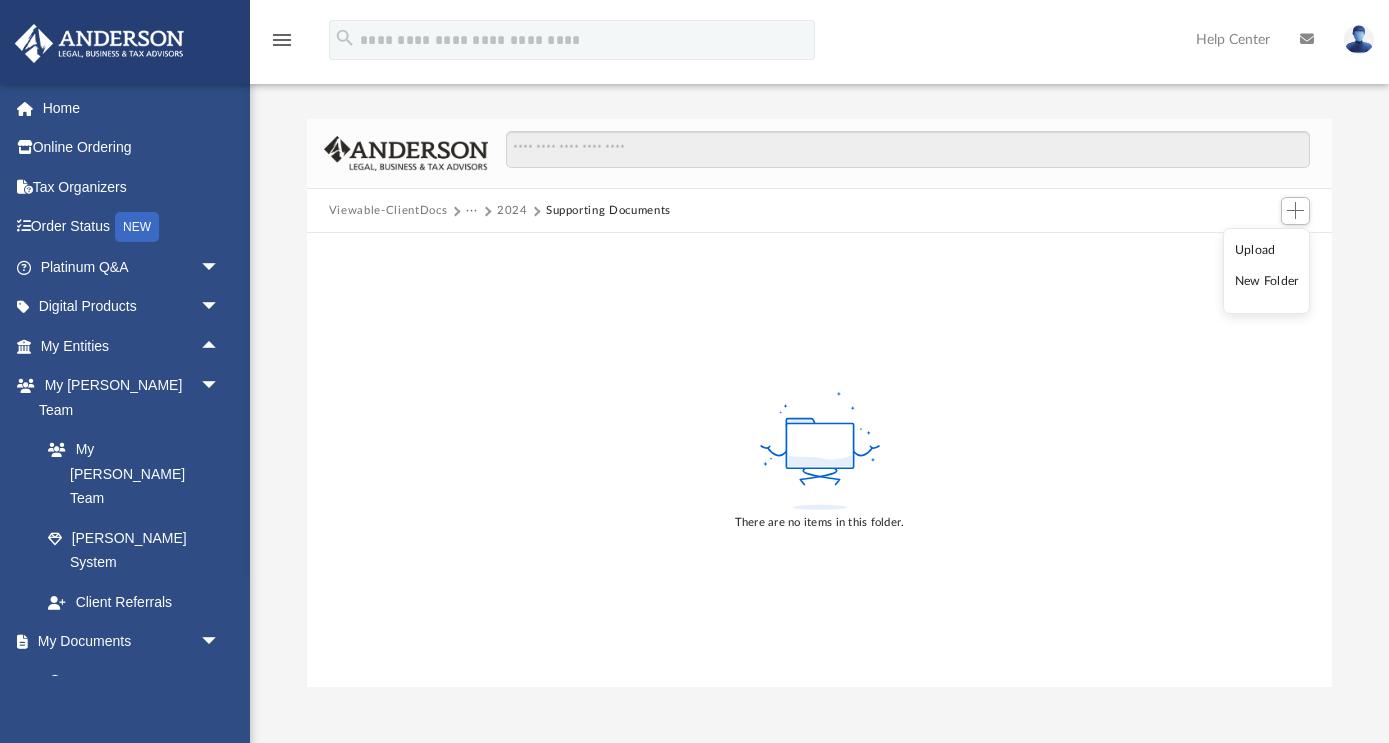 click on "Upload" at bounding box center [1267, 250] 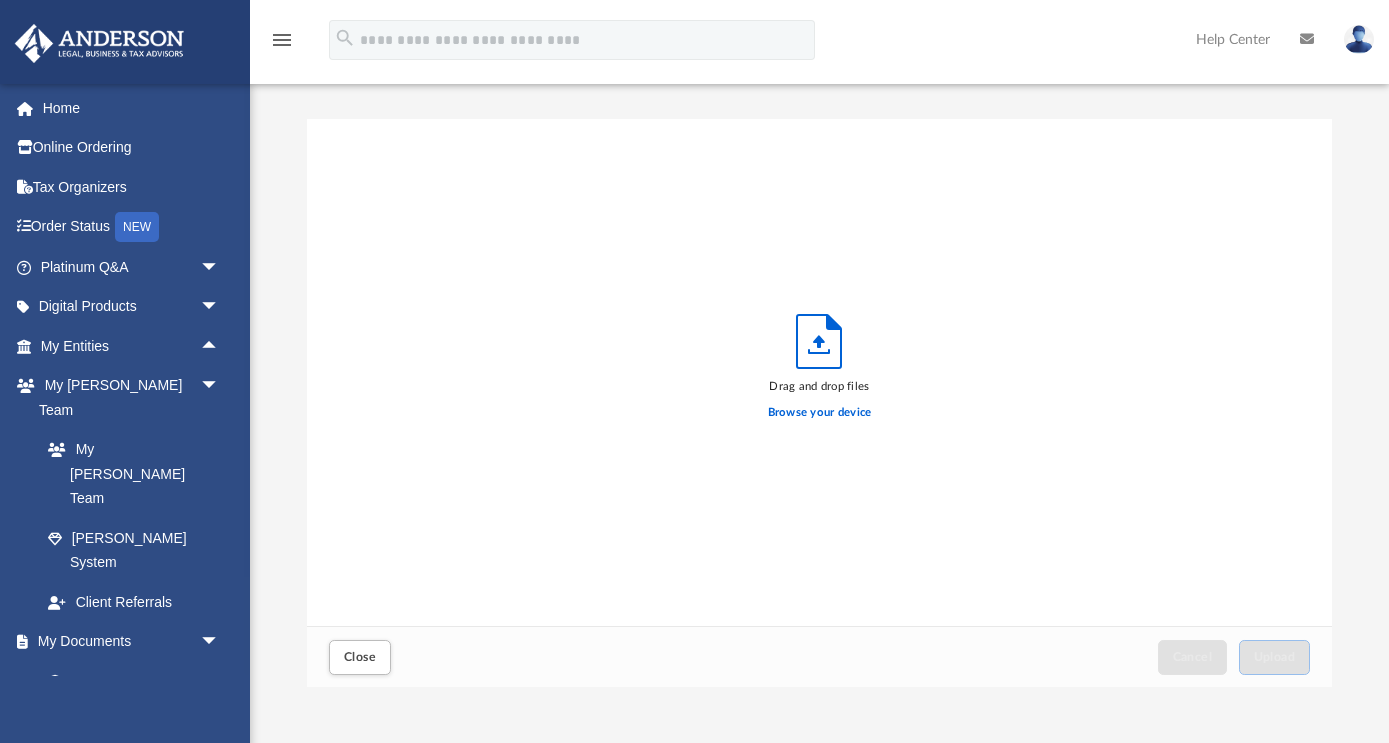 scroll, scrollTop: 1, scrollLeft: 1, axis: both 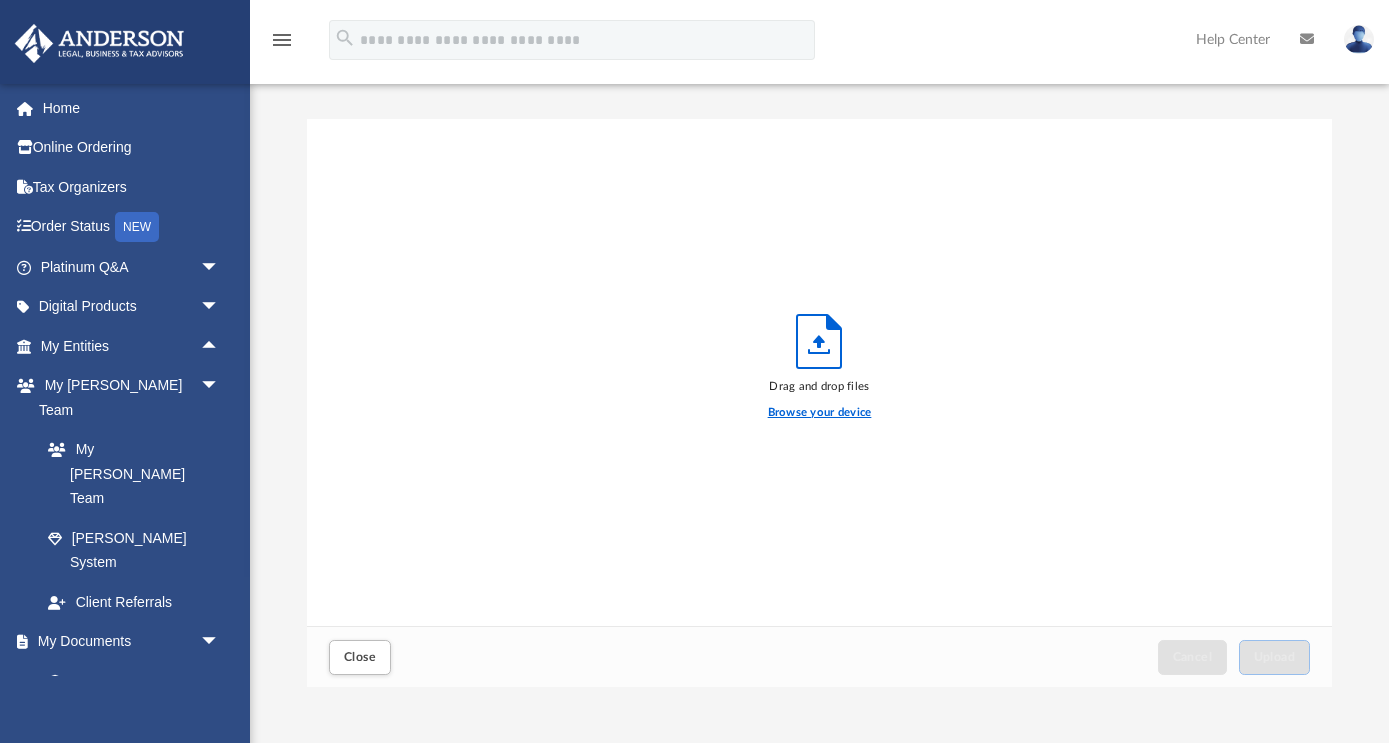 click on "Browse your device" at bounding box center [820, 413] 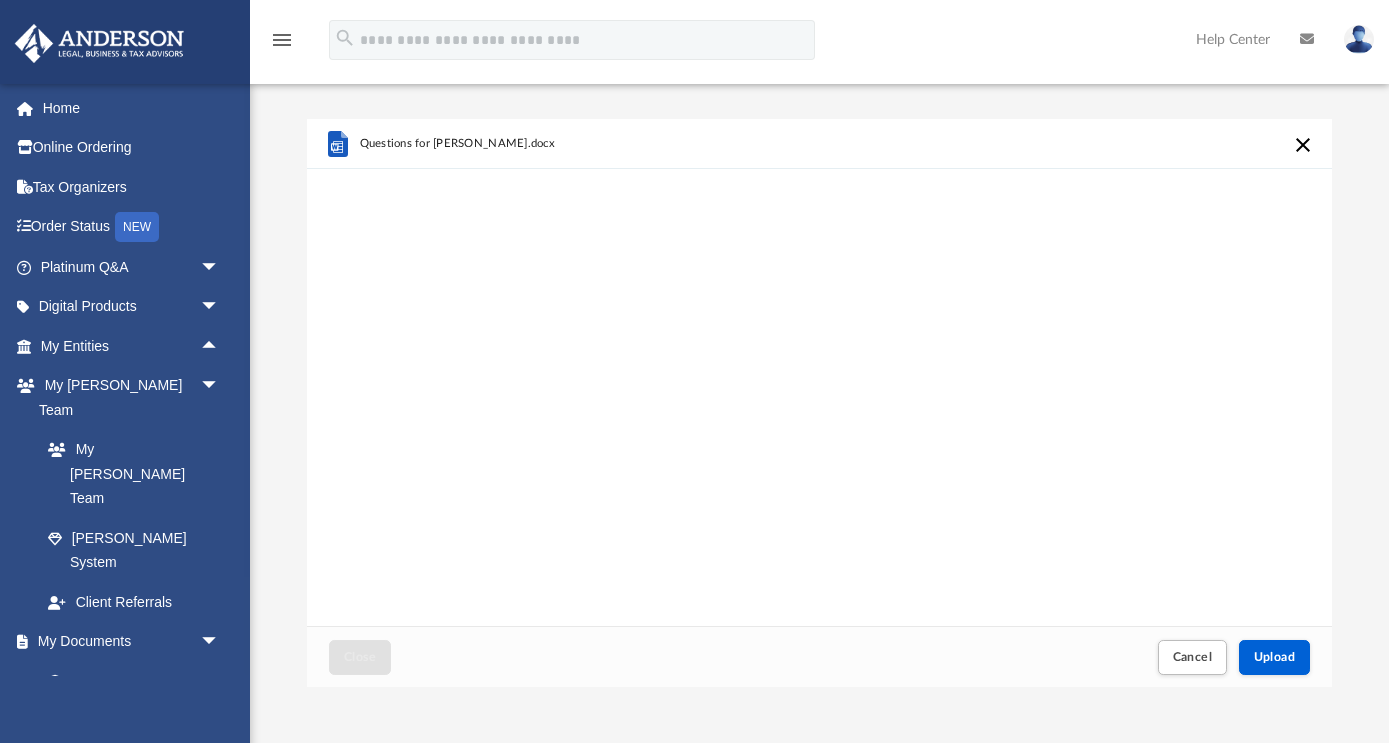 click at bounding box center [1303, 145] 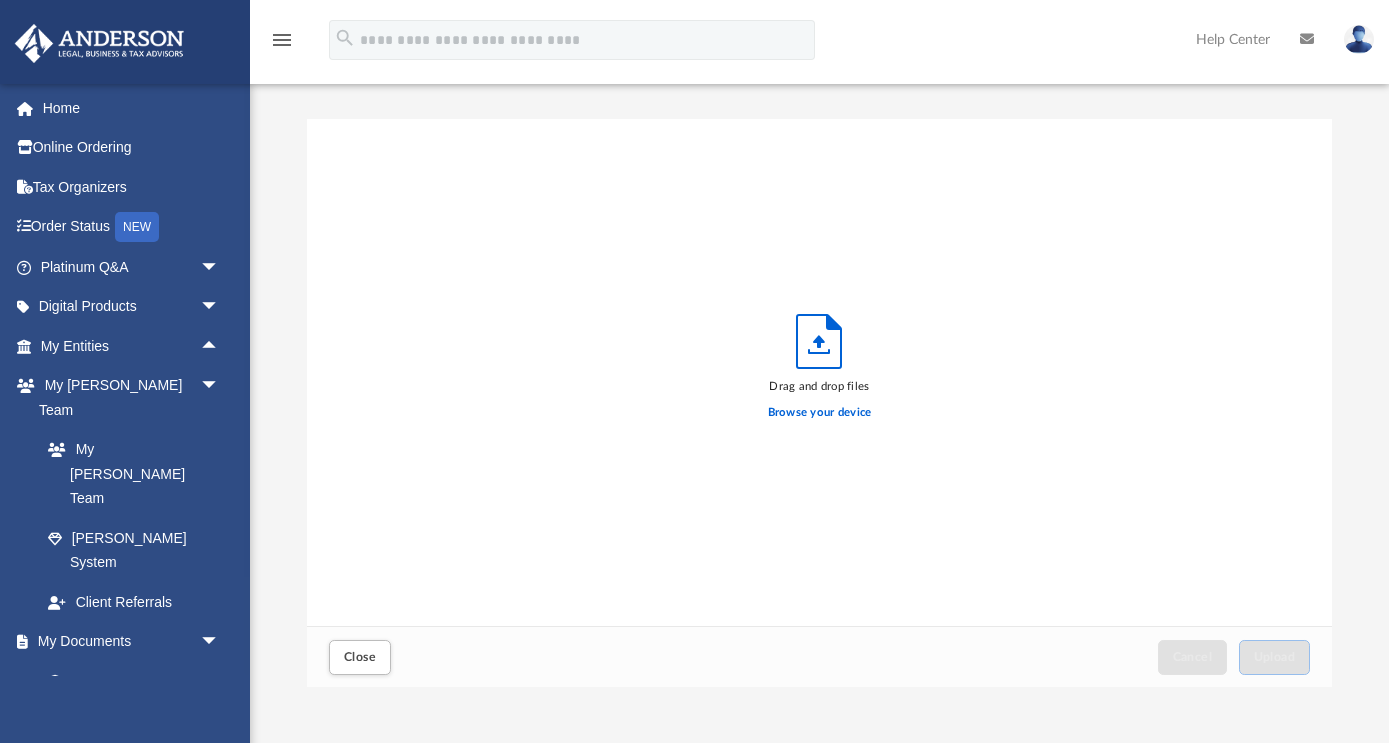 click on "Browse your device" at bounding box center [820, 413] 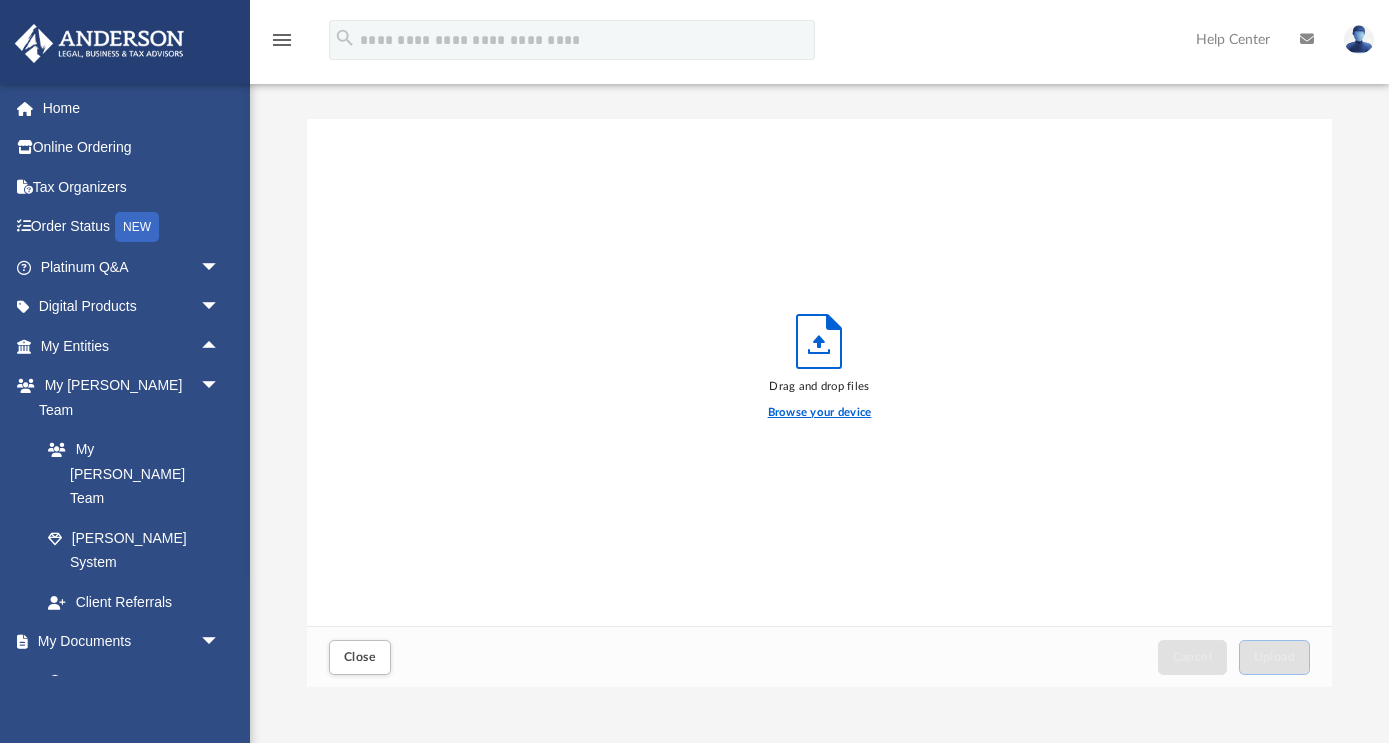 click on "Browse your device" at bounding box center (820, 413) 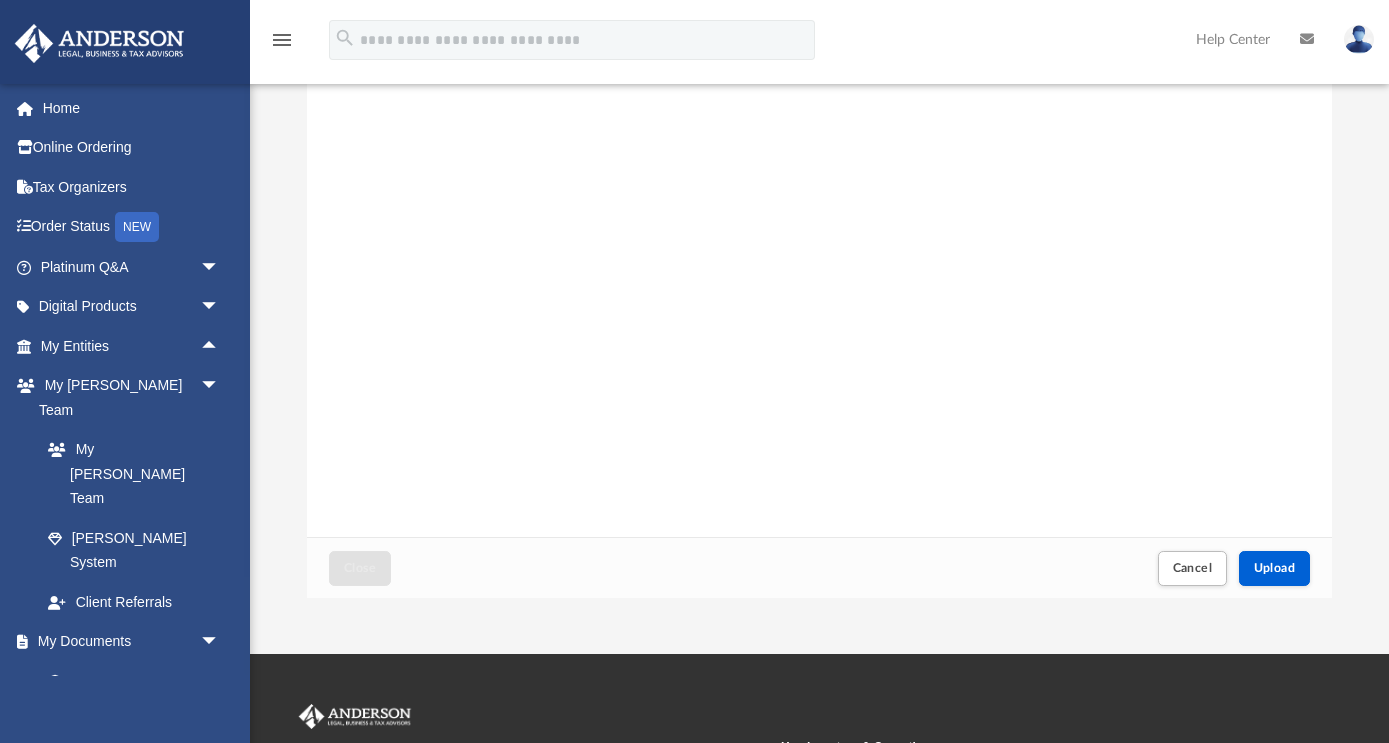 scroll, scrollTop: 98, scrollLeft: 0, axis: vertical 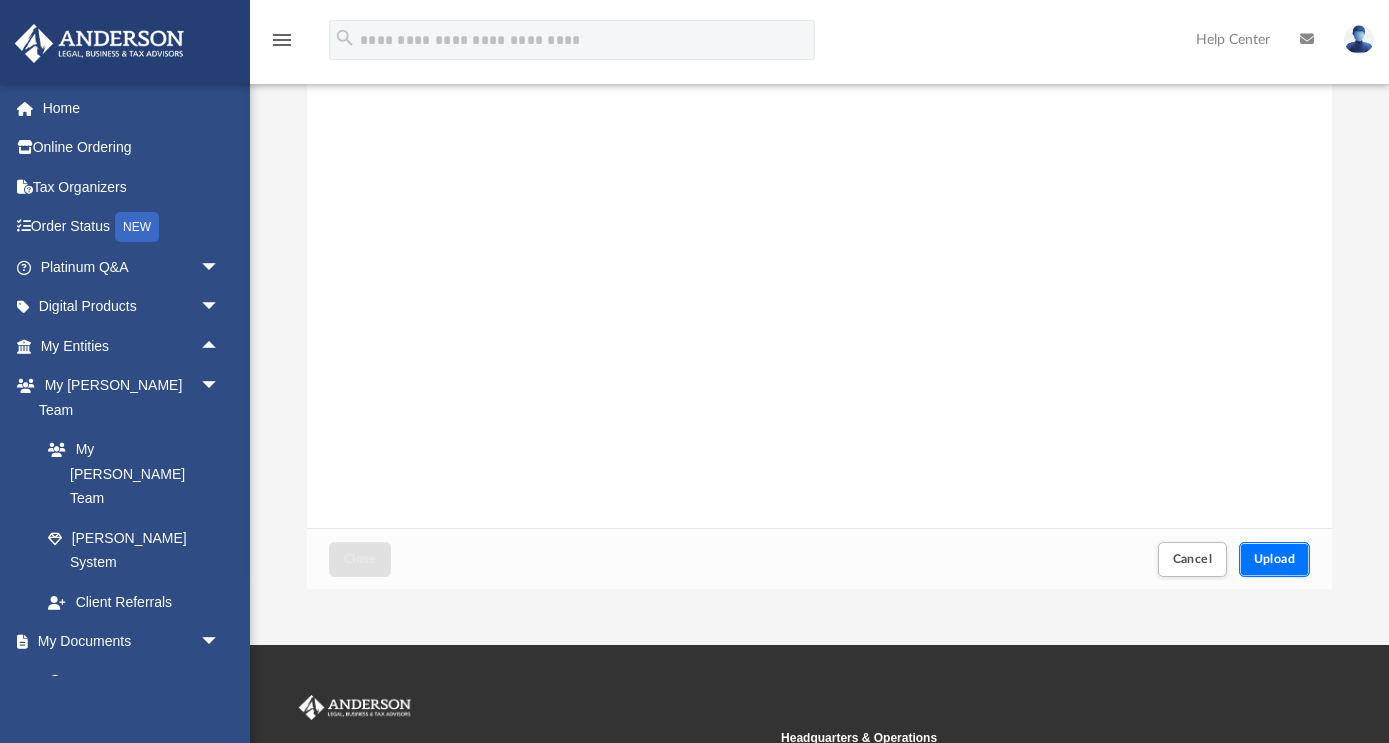 click on "Upload" at bounding box center (1275, 559) 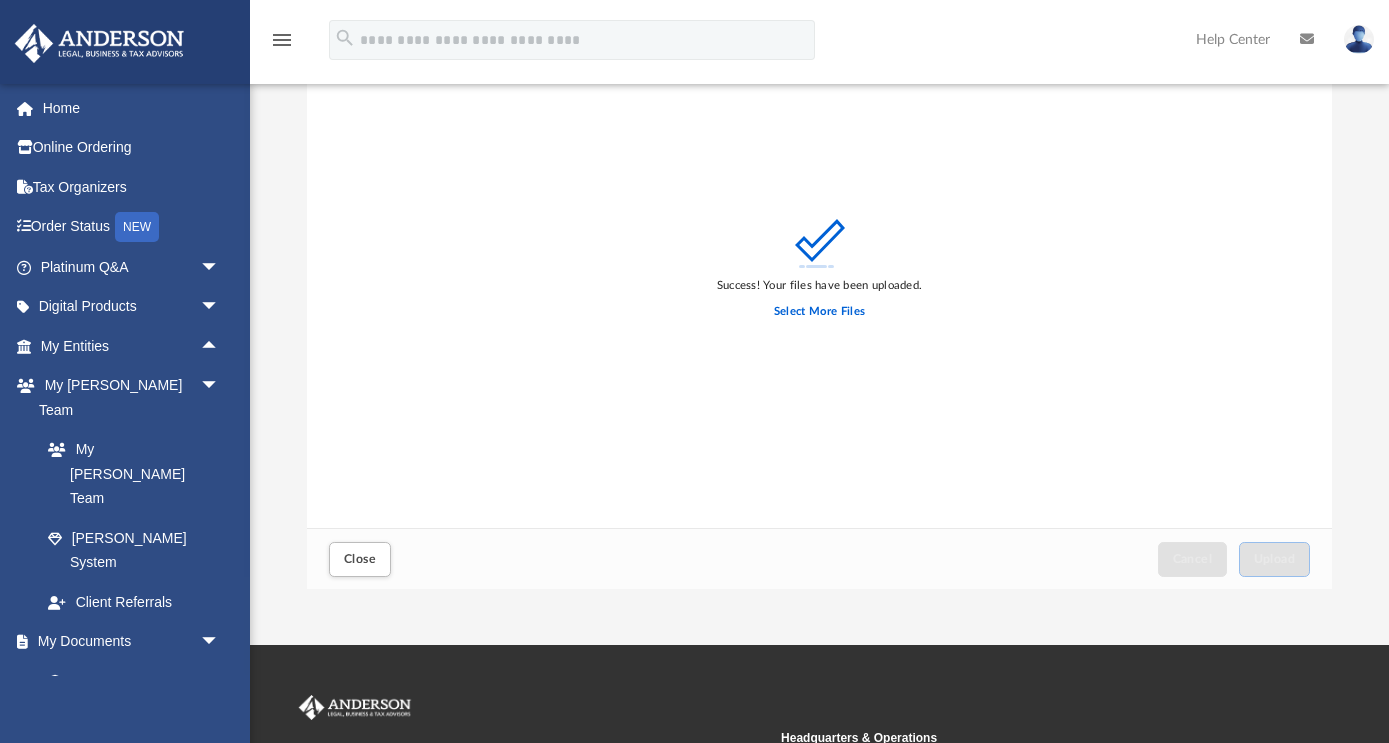 scroll, scrollTop: 0, scrollLeft: 0, axis: both 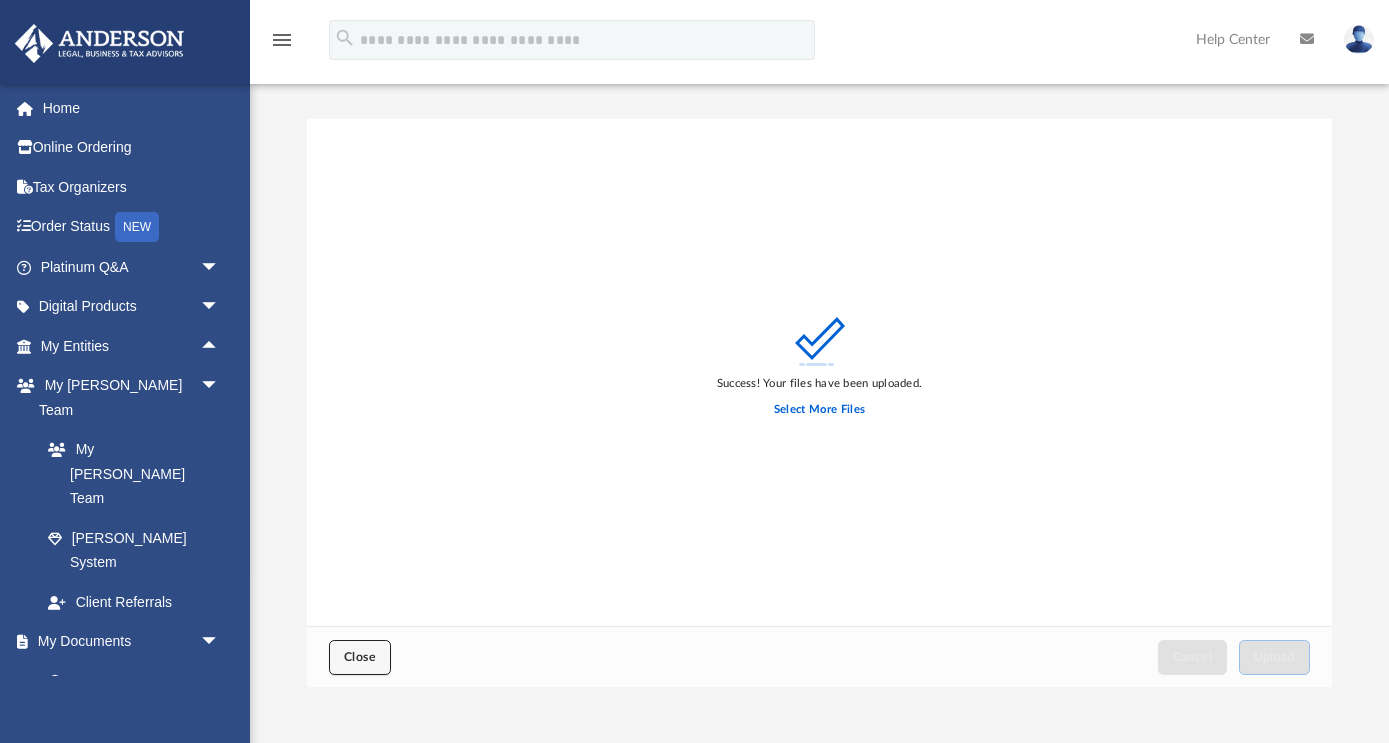 click on "Close" at bounding box center [360, 657] 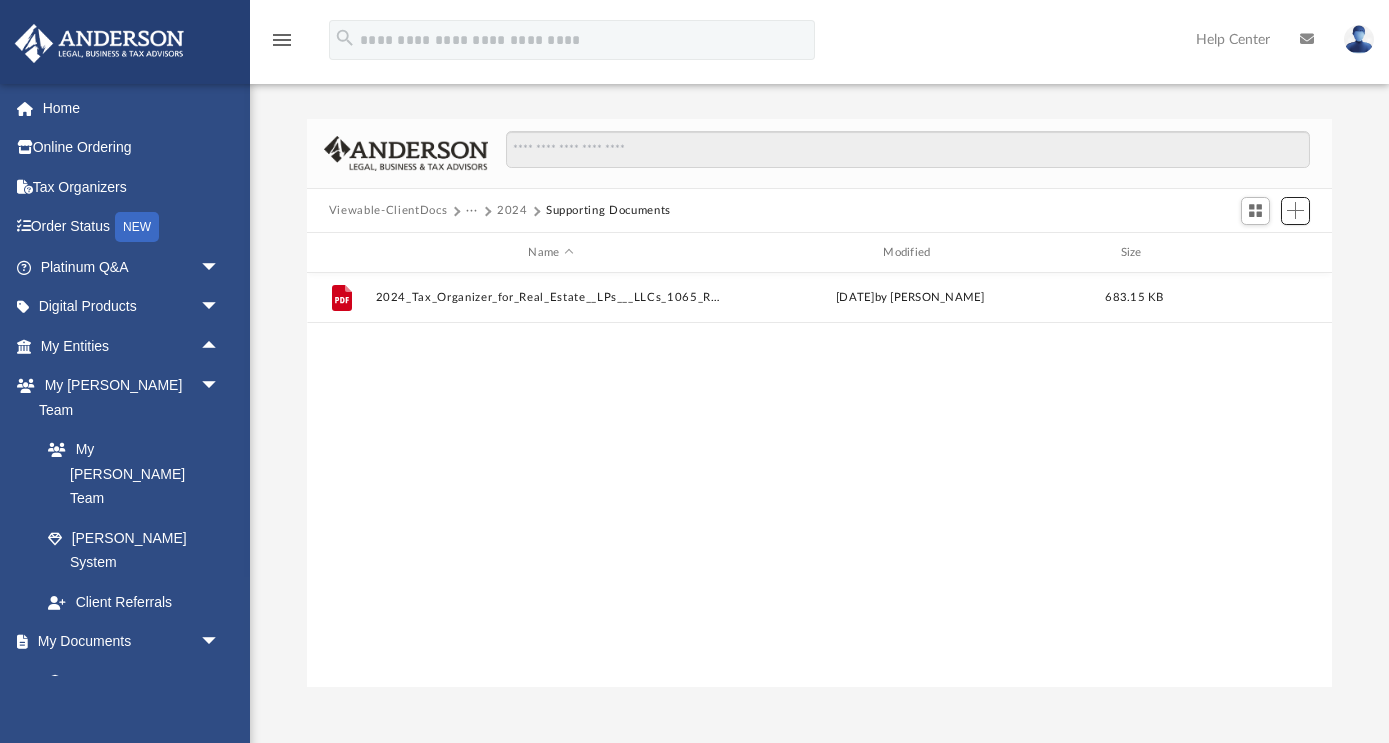 scroll, scrollTop: 1, scrollLeft: 1, axis: both 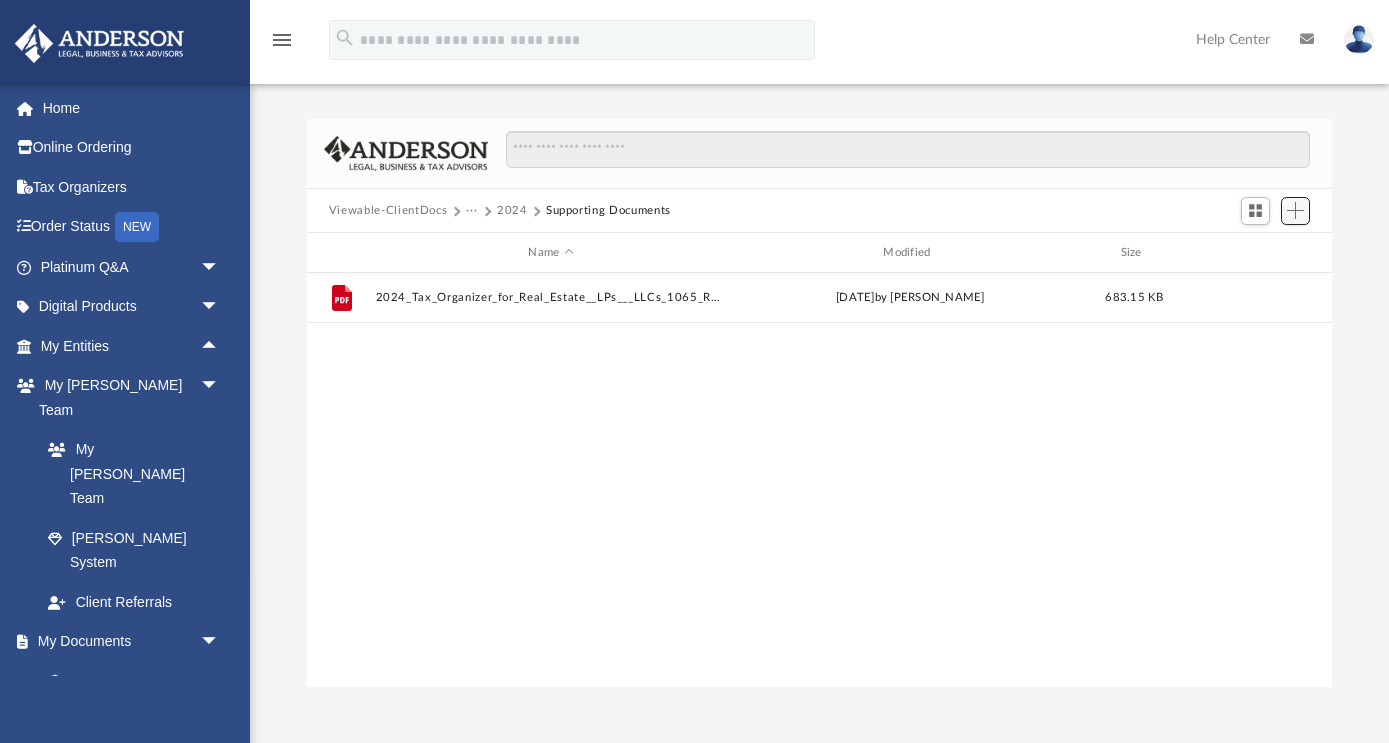 click at bounding box center [1295, 210] 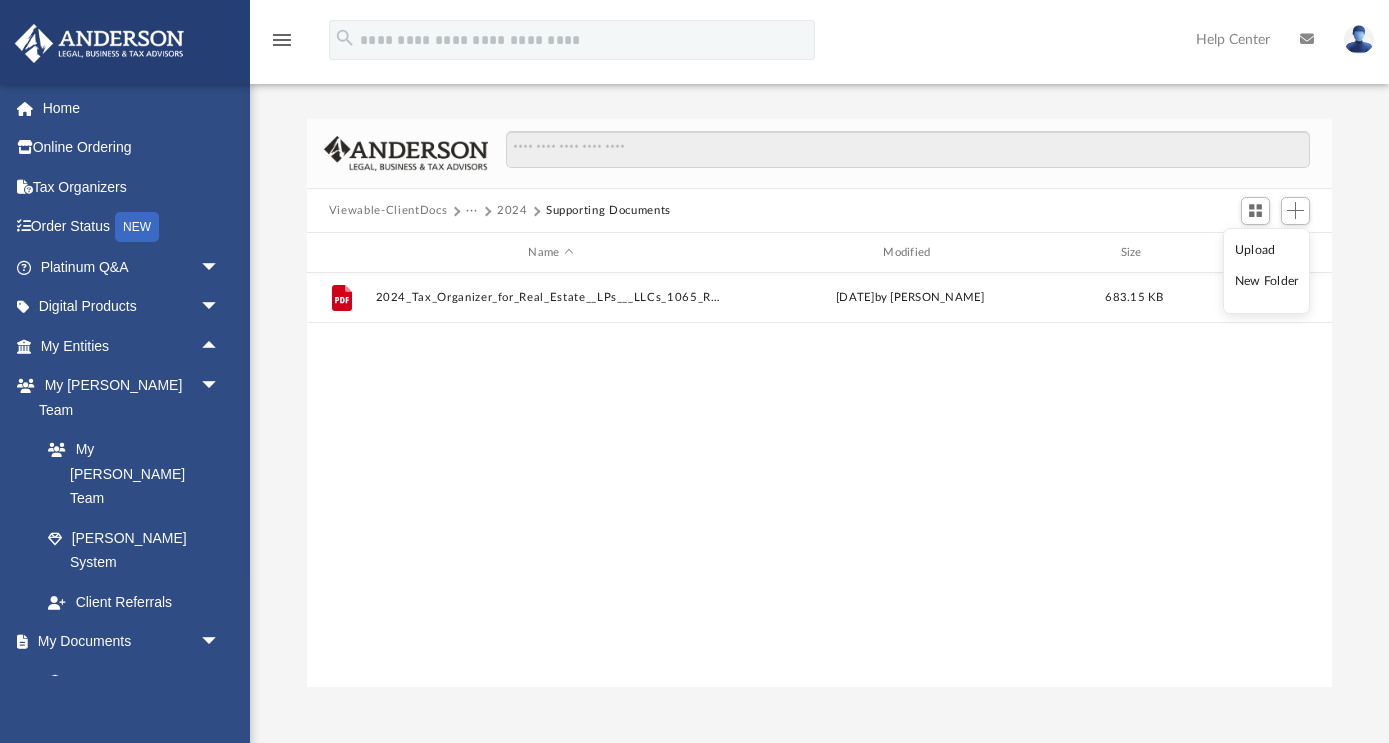 click on "Upload" at bounding box center (1267, 250) 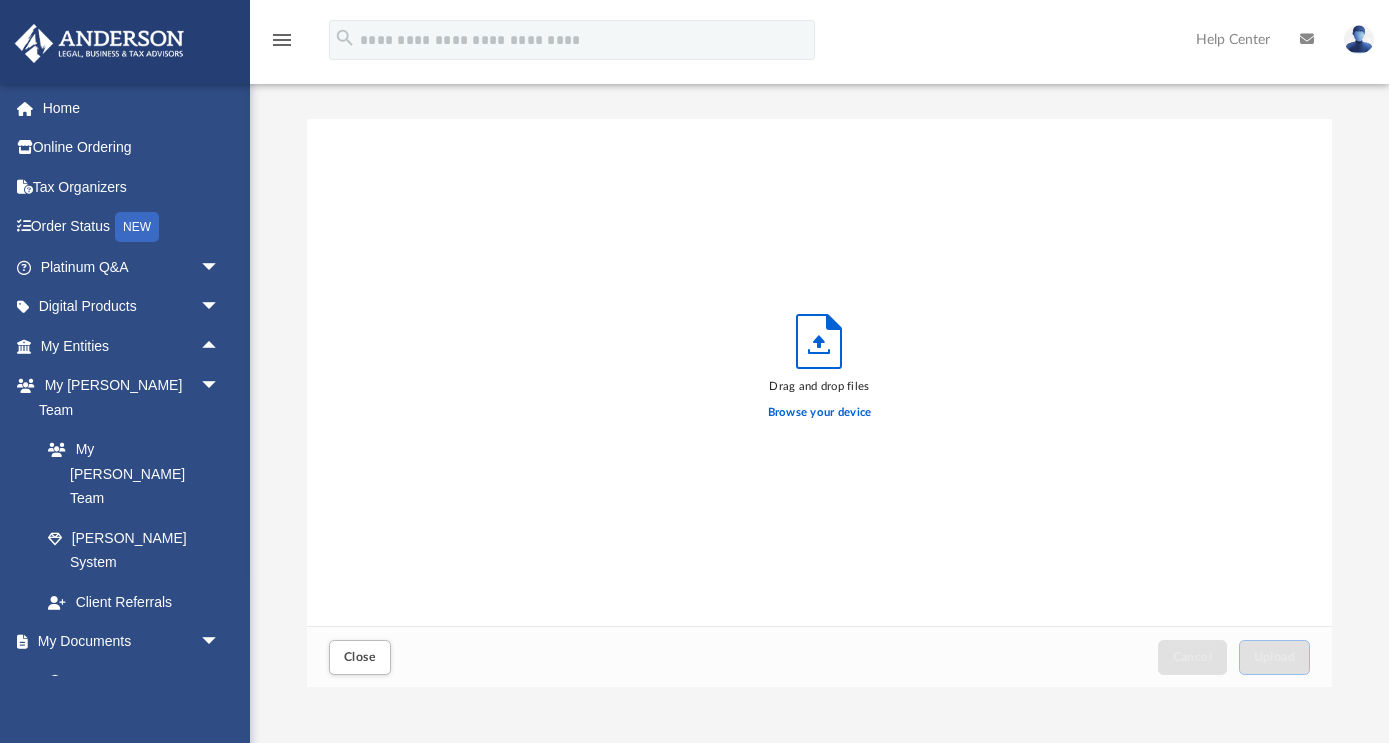 scroll, scrollTop: 1, scrollLeft: 1, axis: both 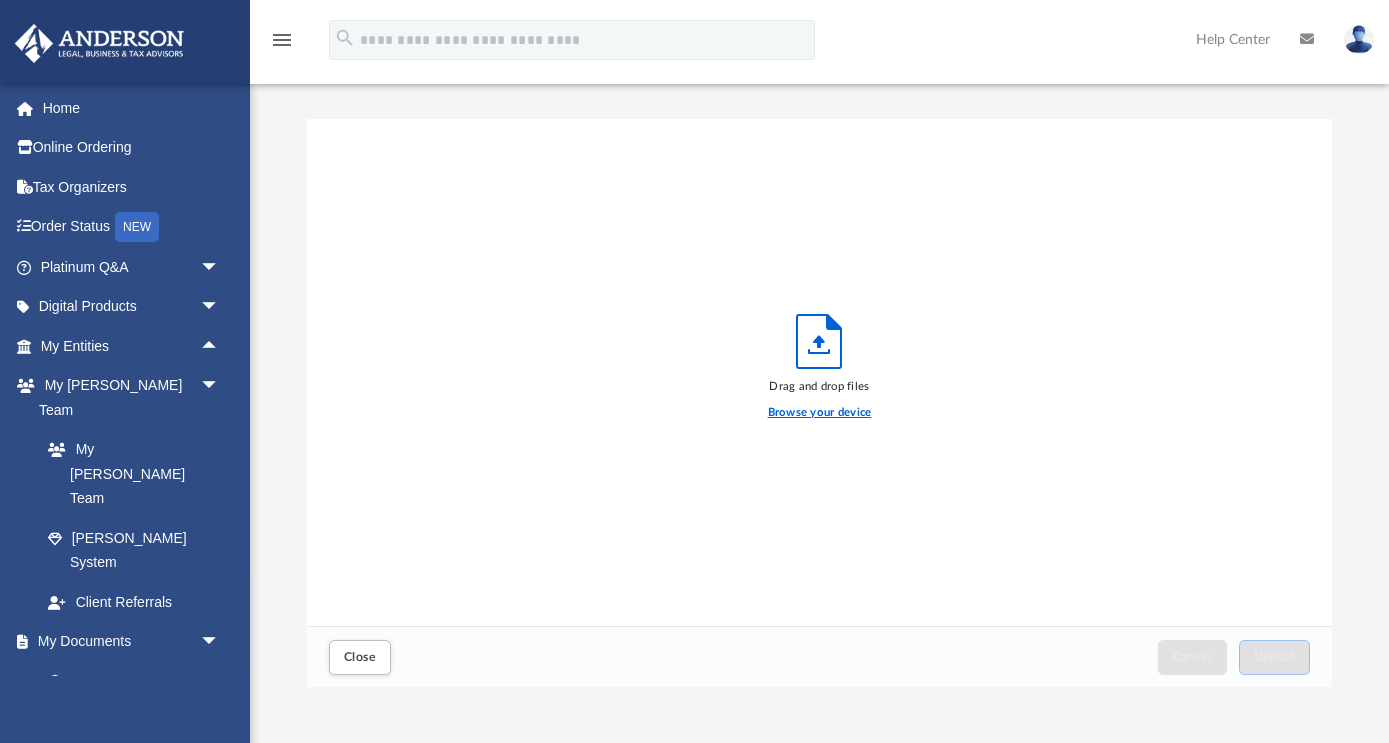 click on "Browse your device" at bounding box center [820, 413] 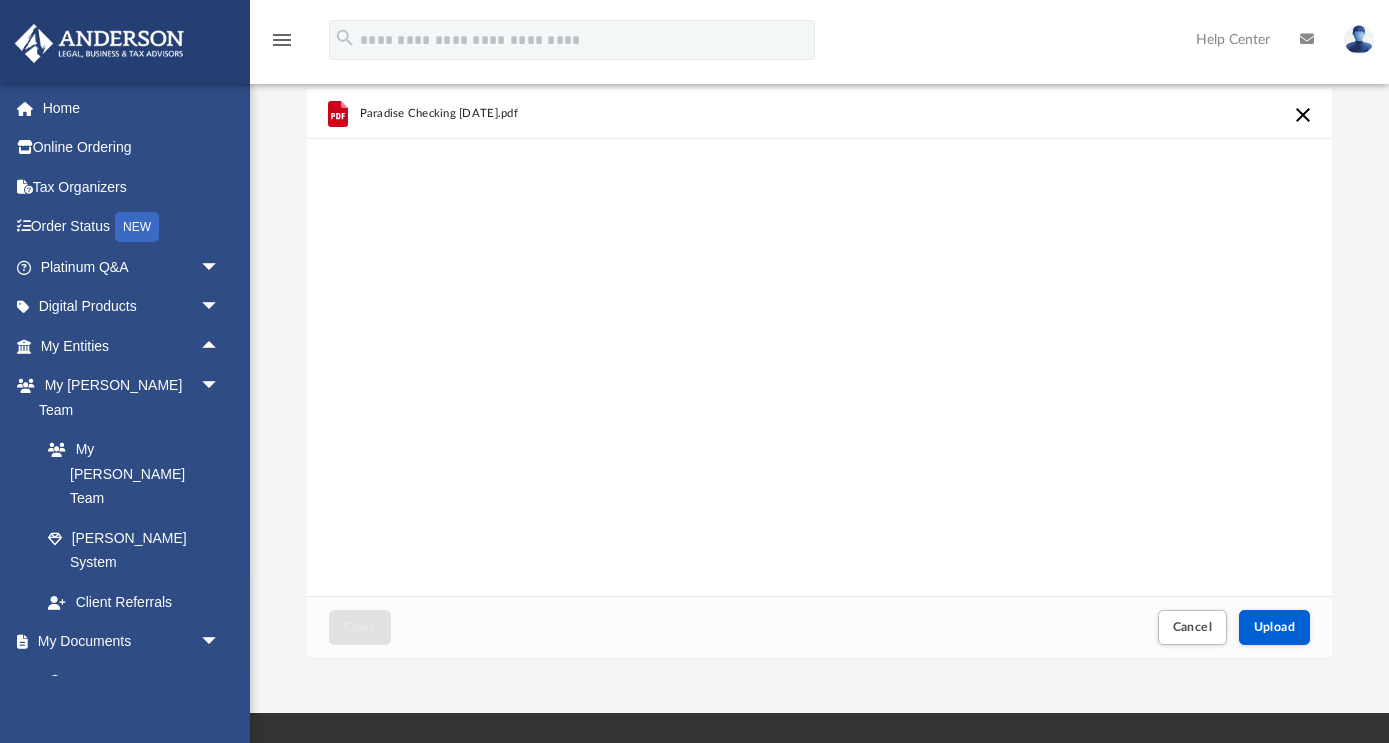 scroll, scrollTop: 33, scrollLeft: 0, axis: vertical 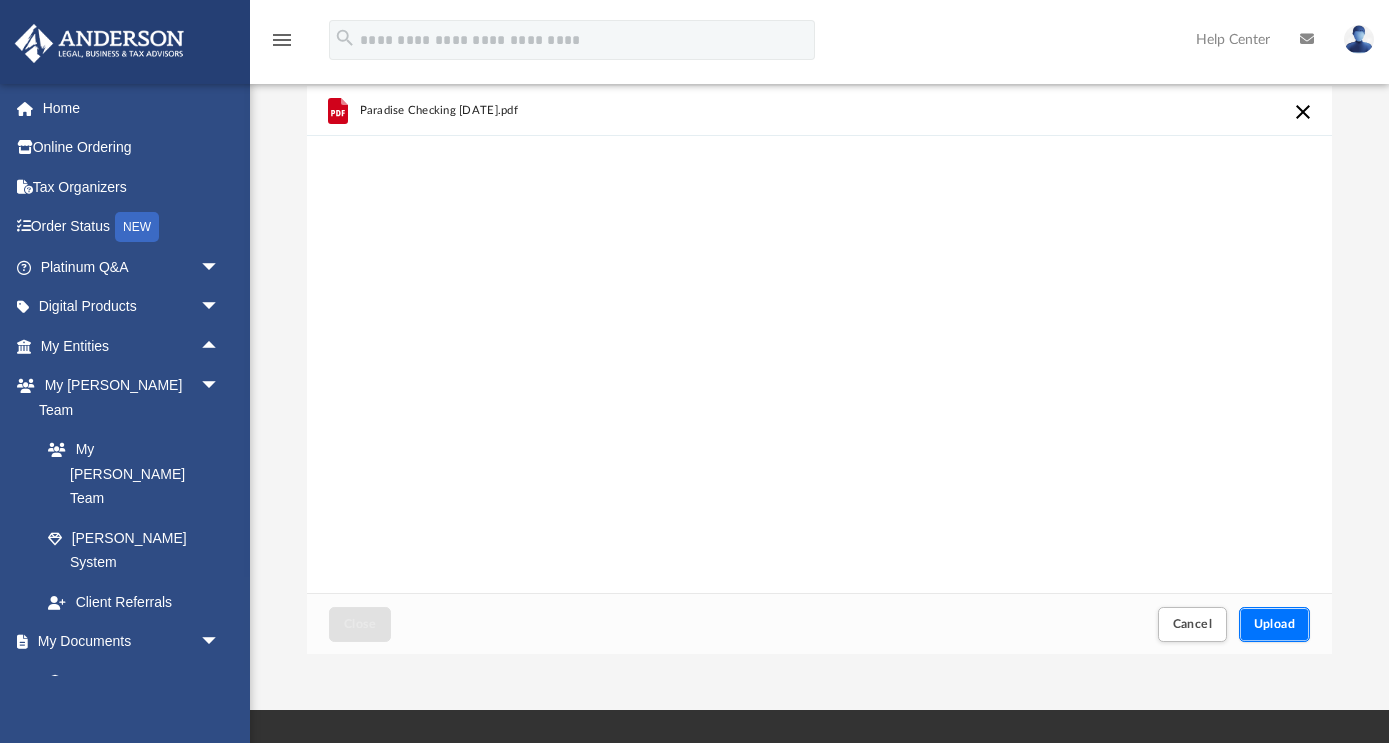 click on "Upload" at bounding box center [1275, 624] 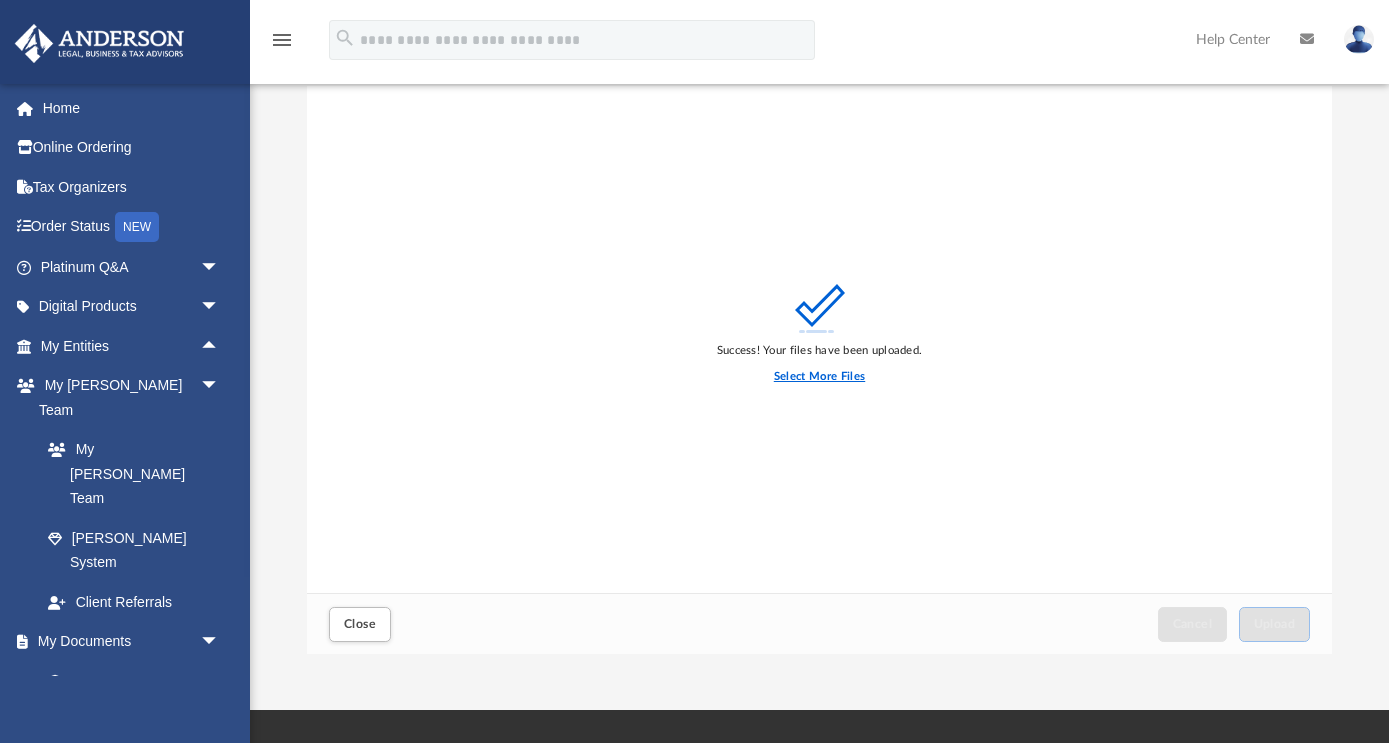 click on "Select More Files" at bounding box center [819, 377] 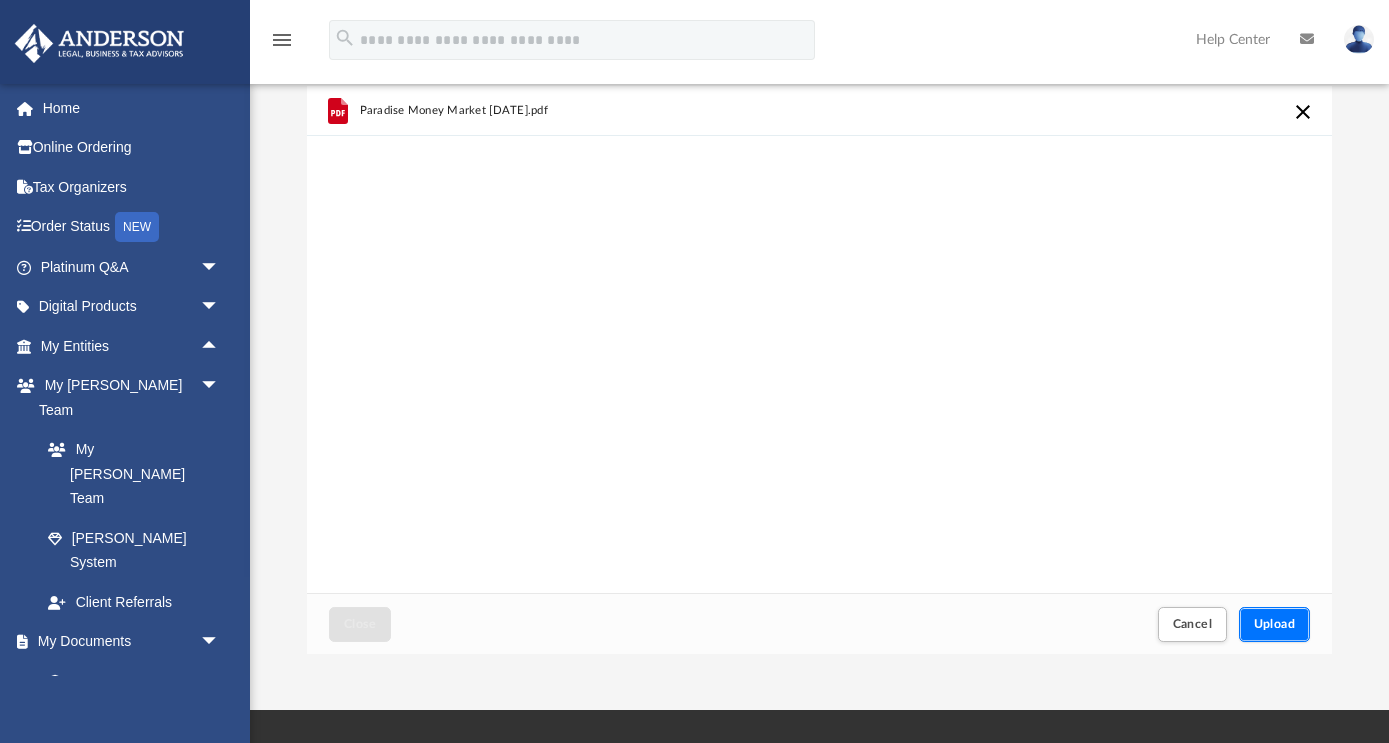 click on "Upload" at bounding box center (1275, 624) 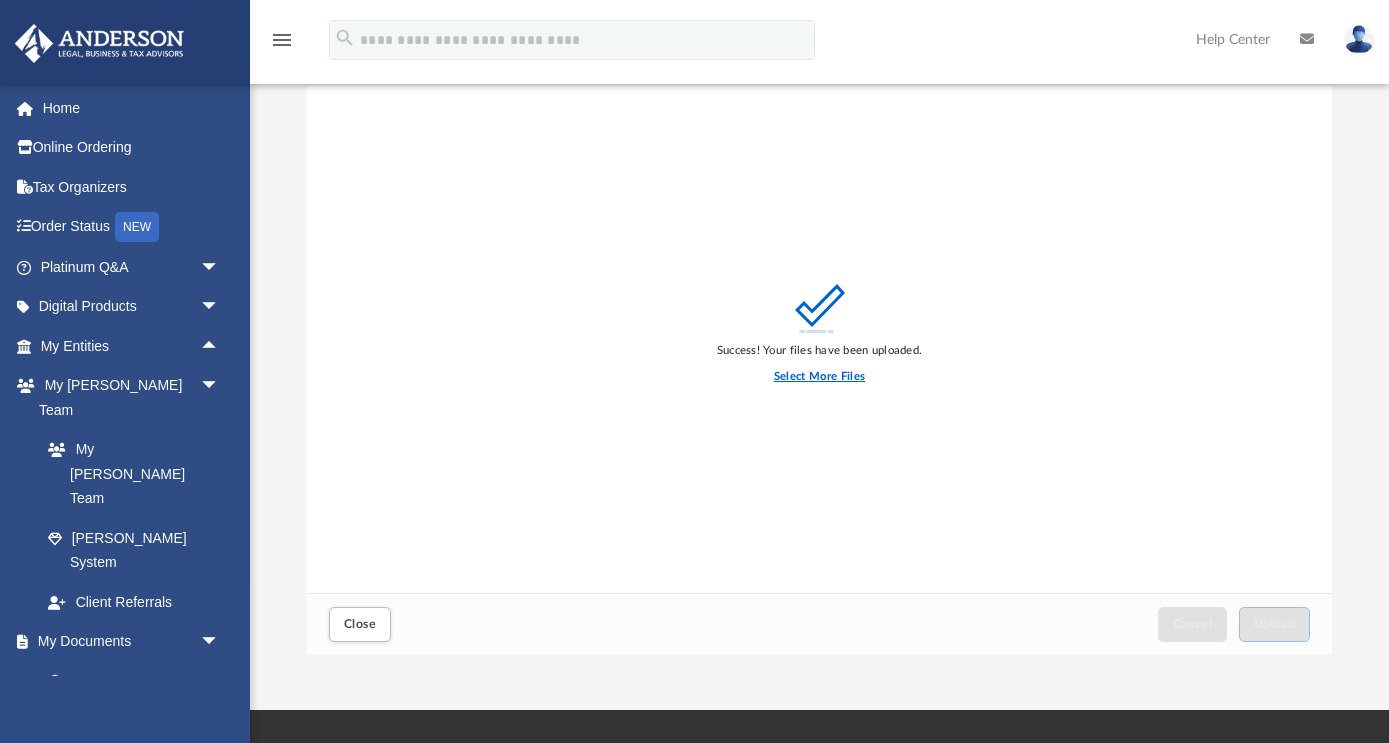 click on "Select More Files" at bounding box center [819, 377] 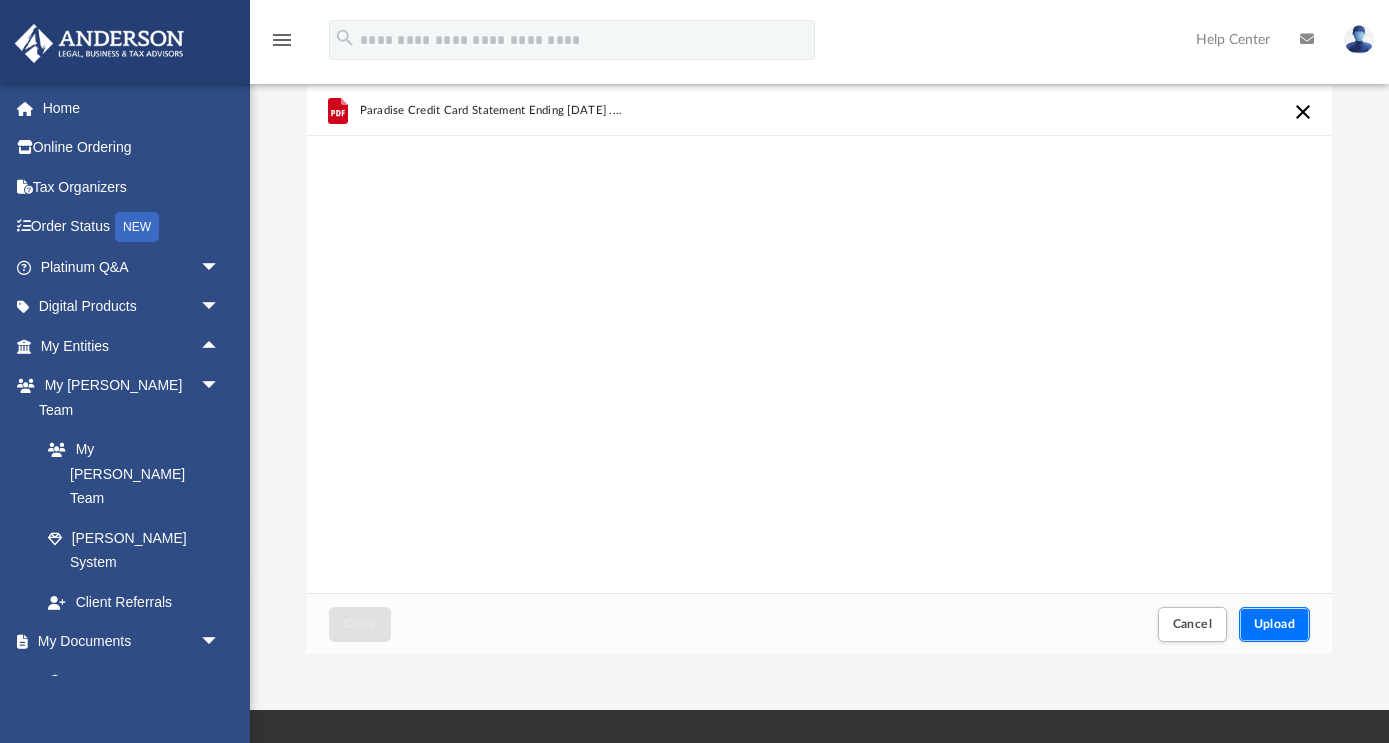 click on "Upload" at bounding box center [1275, 624] 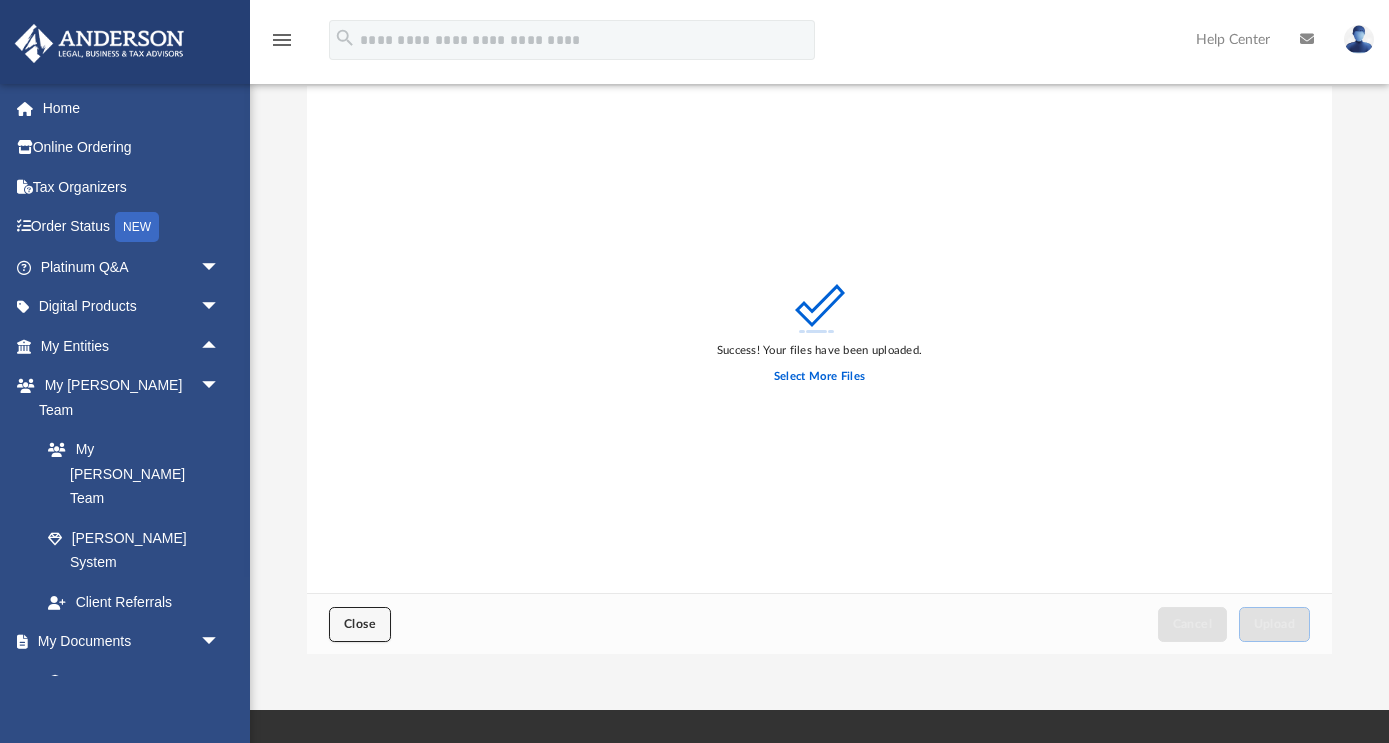 click on "Close" at bounding box center [360, 624] 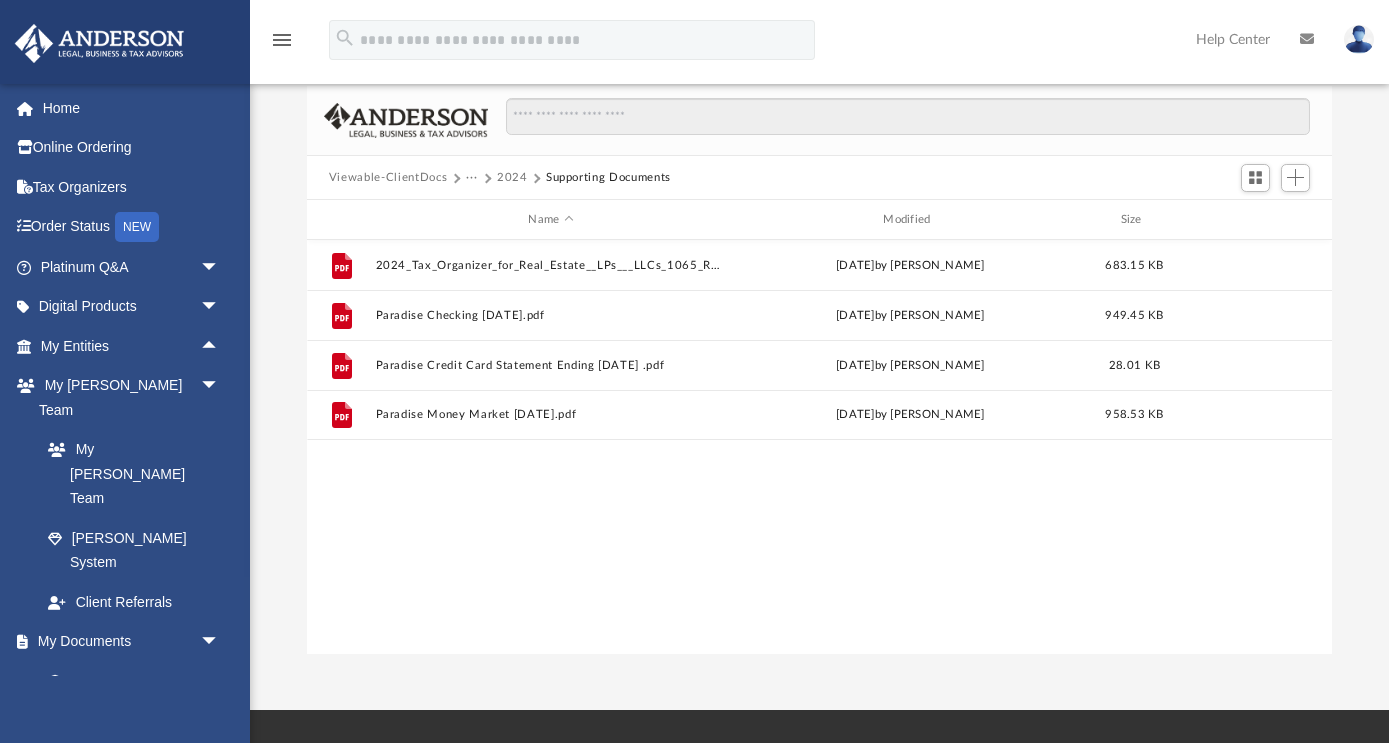 click on "2024" at bounding box center [512, 178] 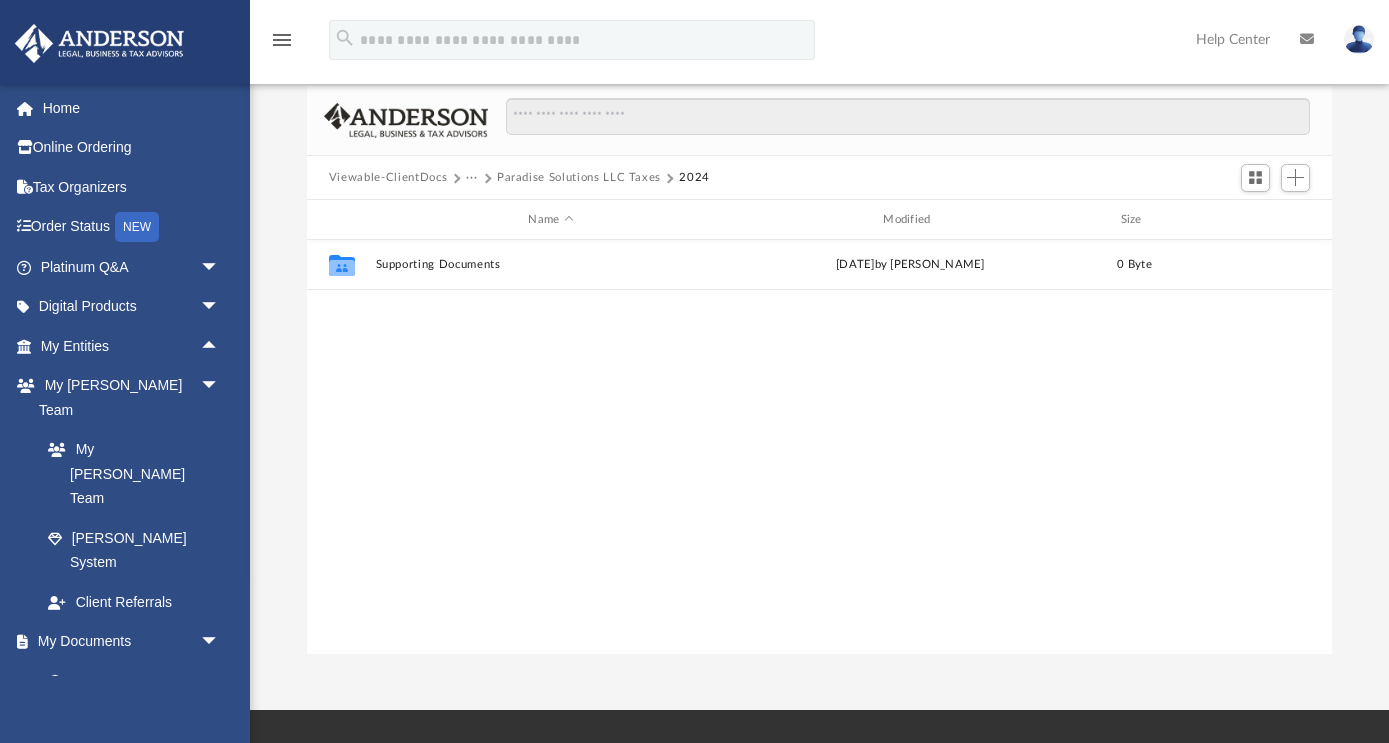 click on "Paradise Solutions LLC Taxes" at bounding box center (579, 178) 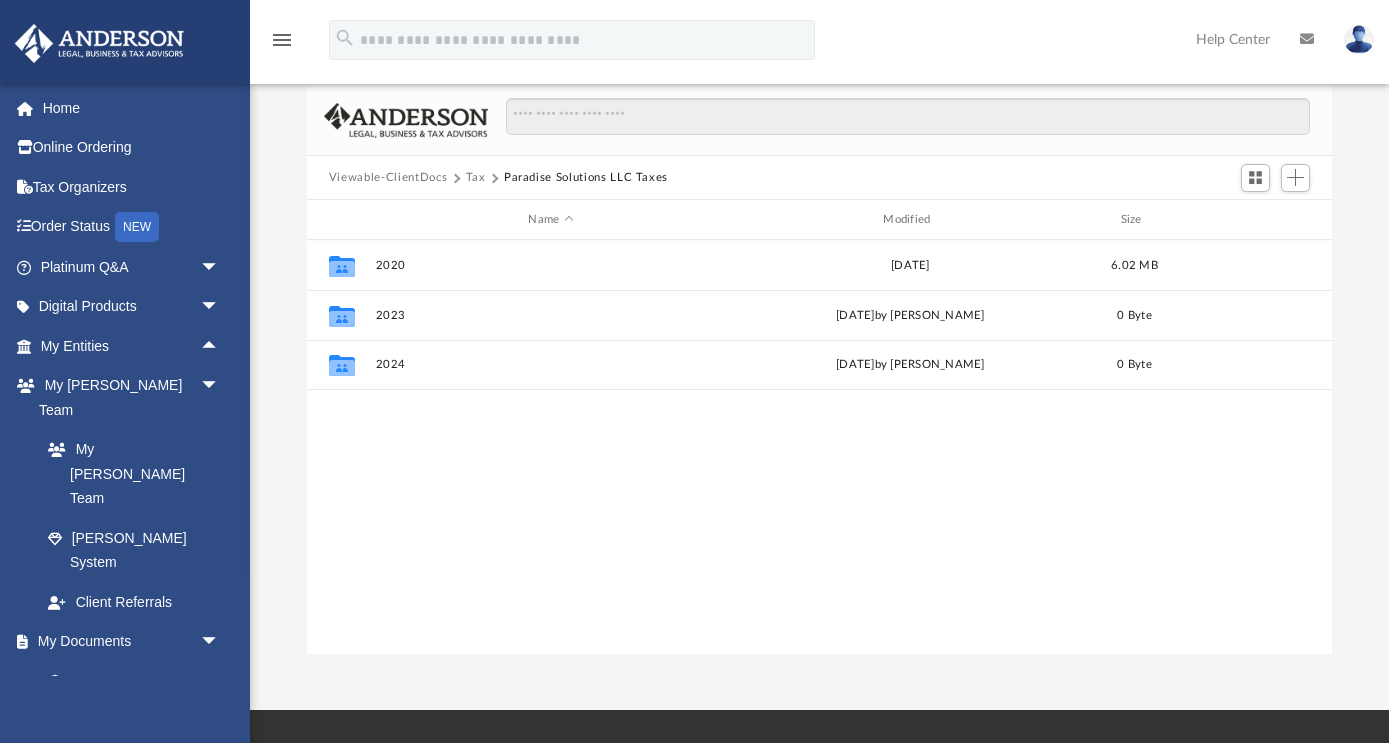 click on "Tax" at bounding box center (476, 178) 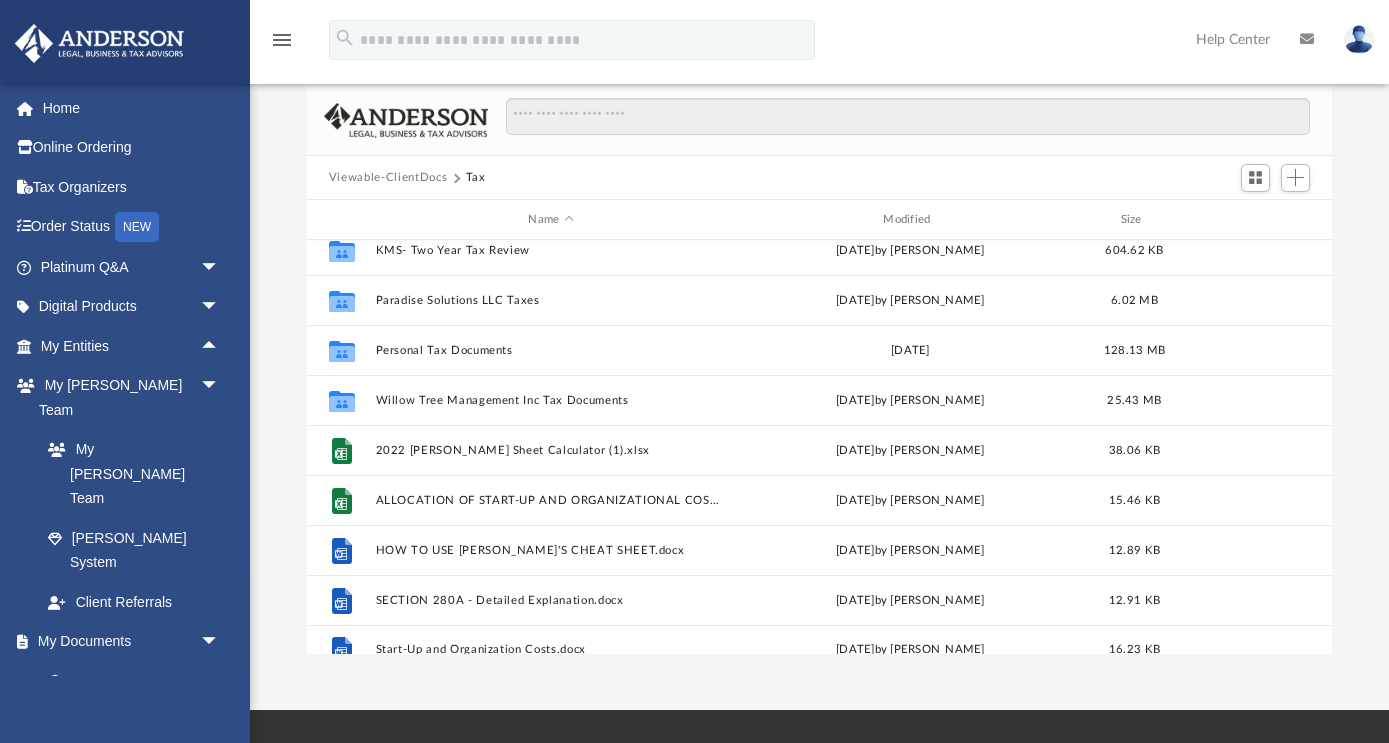 scroll, scrollTop: 185, scrollLeft: 0, axis: vertical 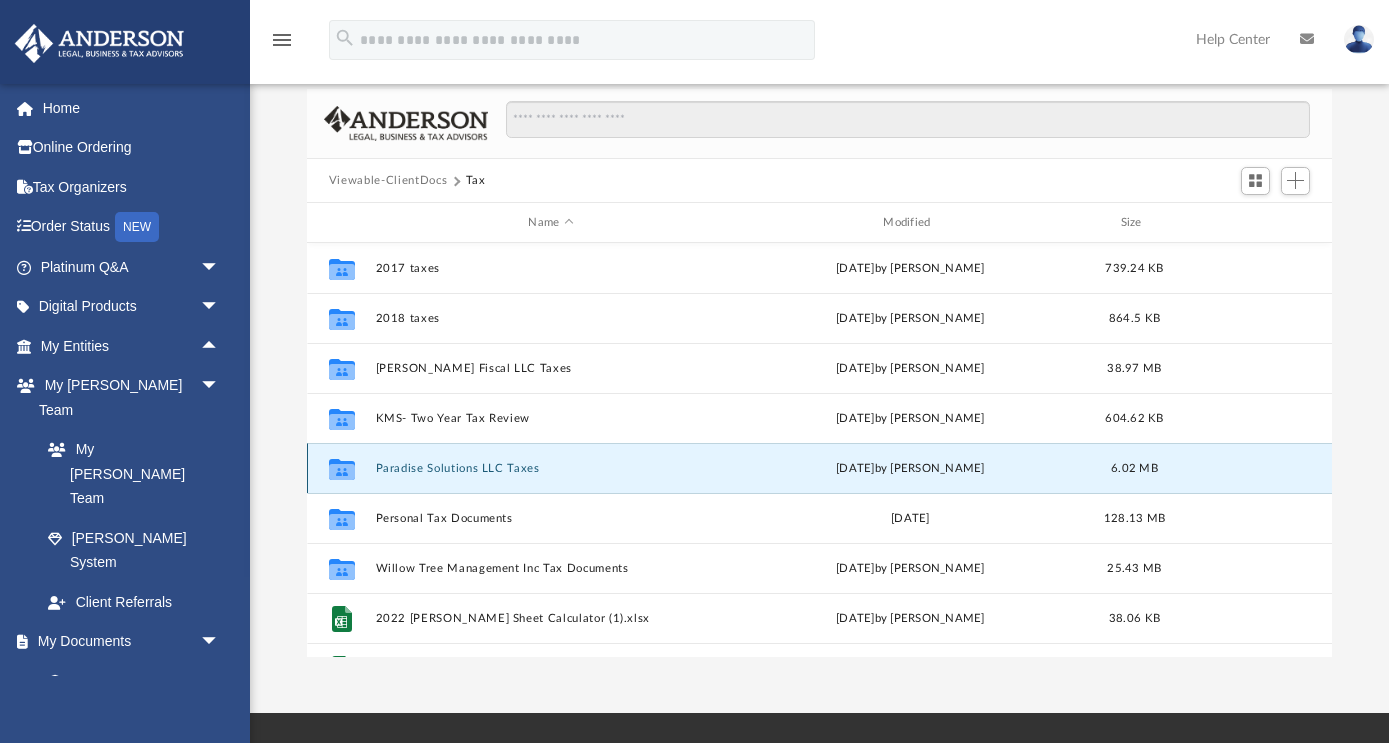click on "Paradise Solutions LLC Taxes" at bounding box center [550, 468] 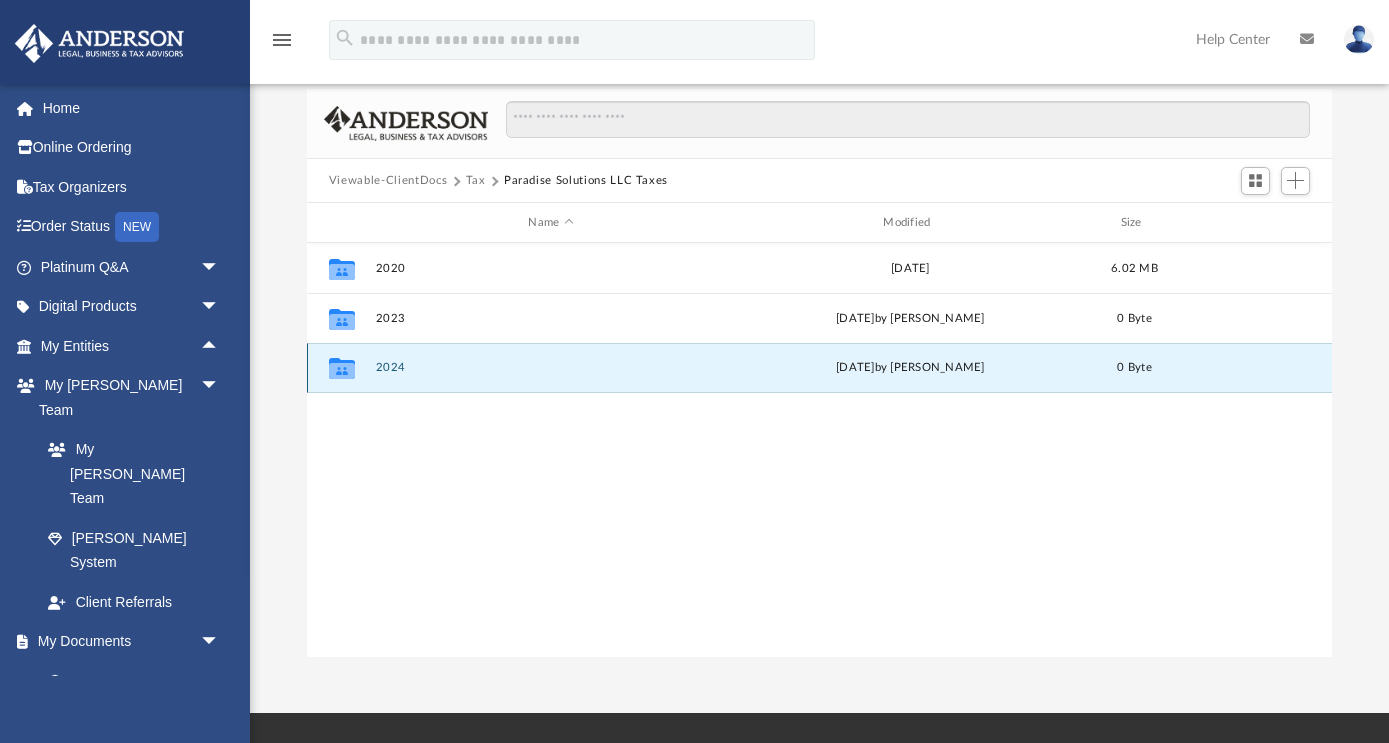 click on "2024" at bounding box center (550, 367) 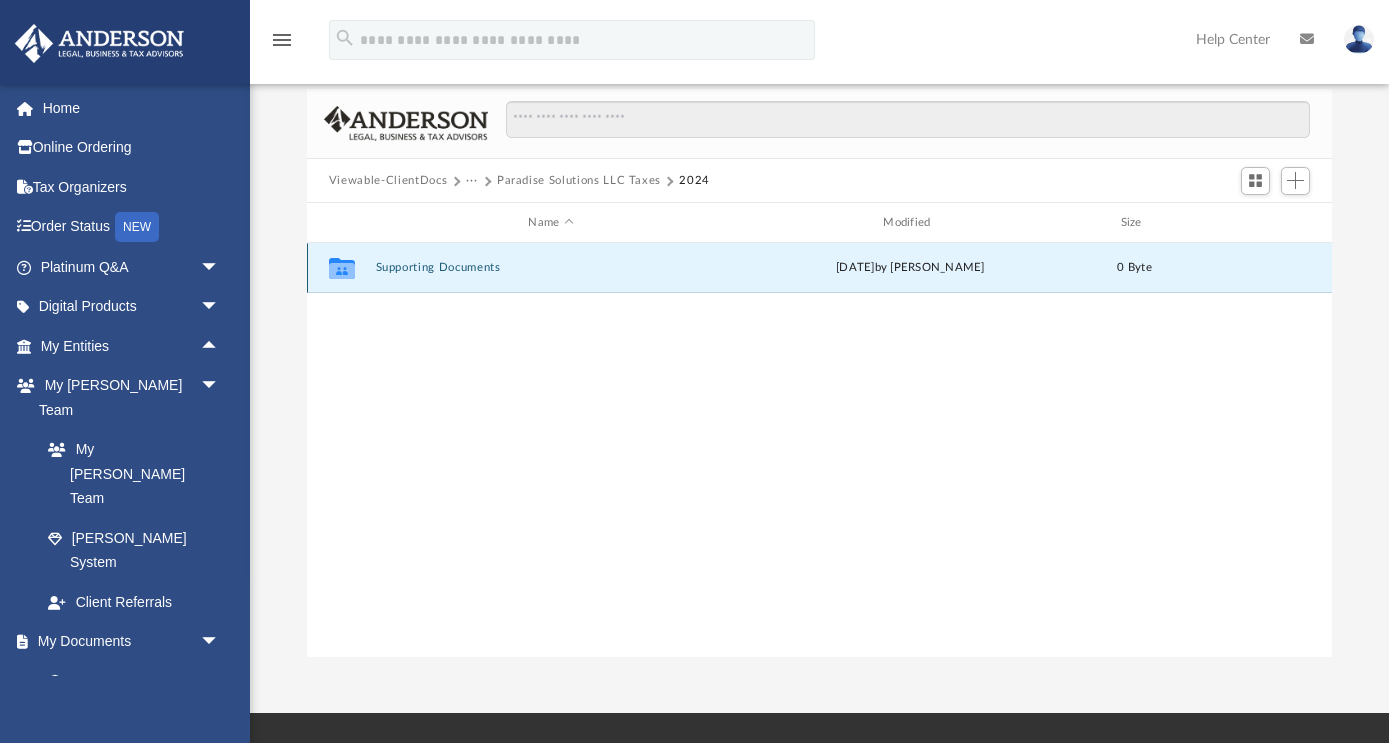 click on "Supporting Documents" at bounding box center (550, 267) 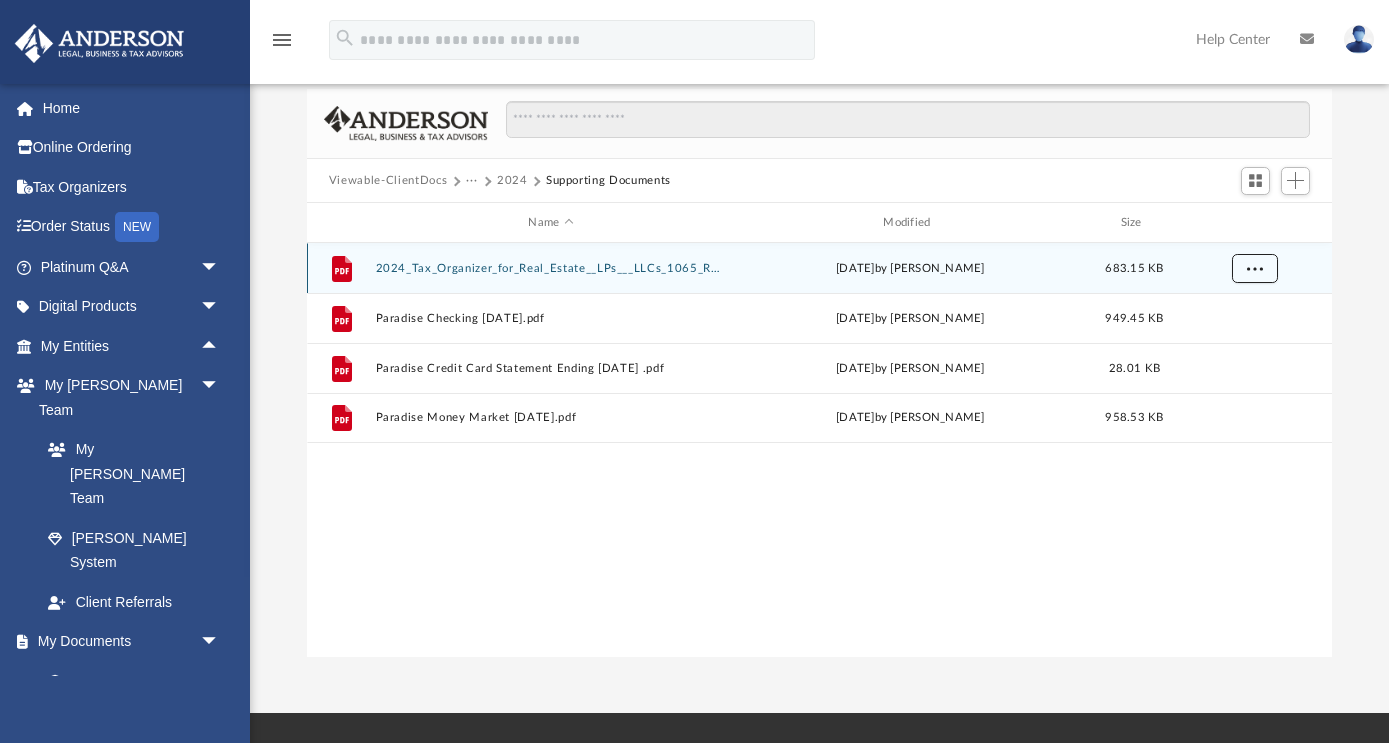 click at bounding box center [1255, 269] 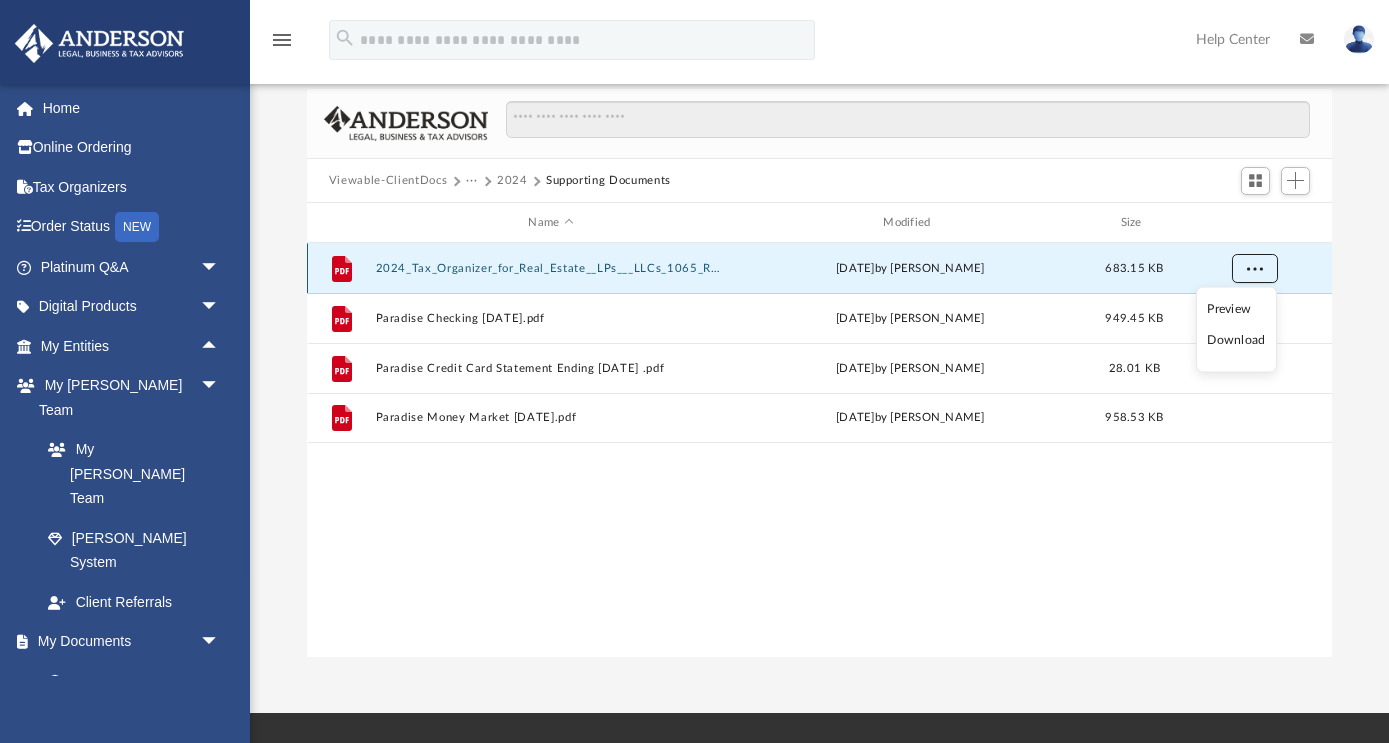 click at bounding box center (1255, 269) 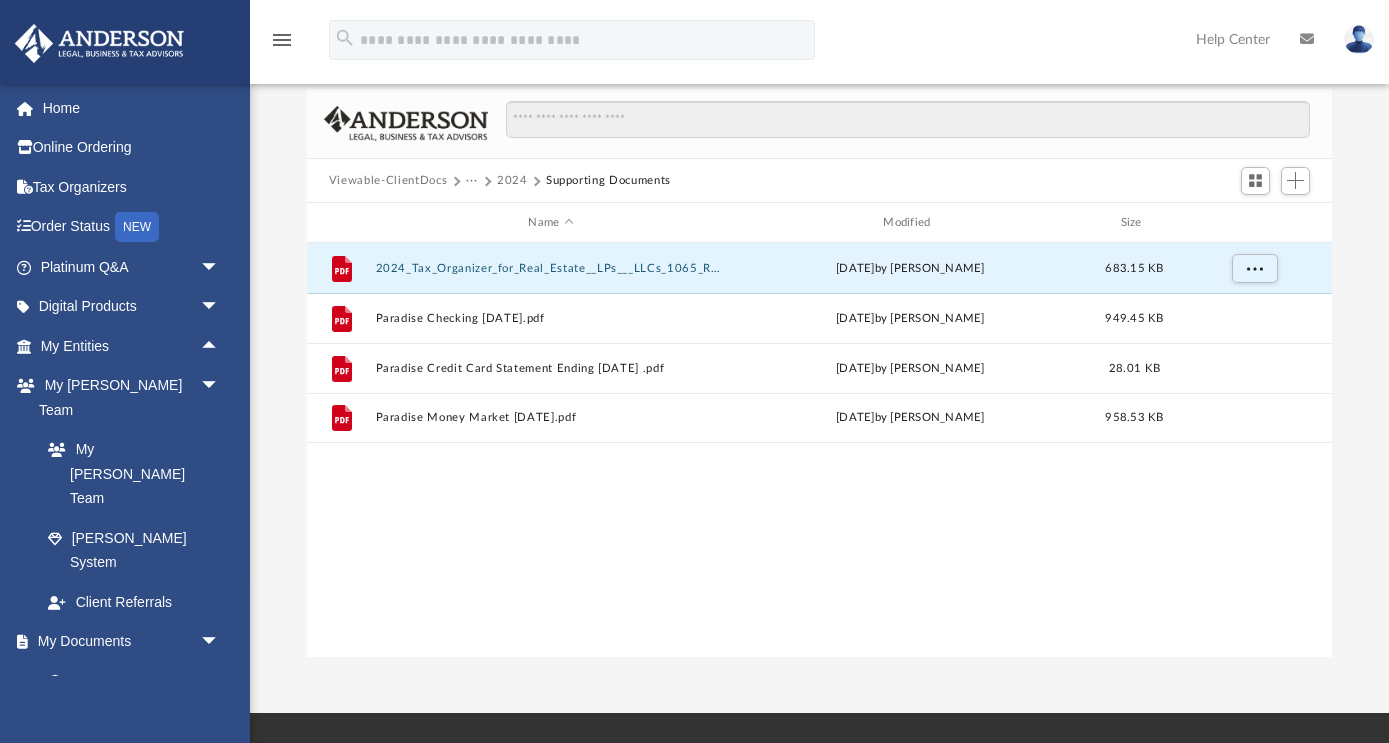 click on "2024" at bounding box center (512, 181) 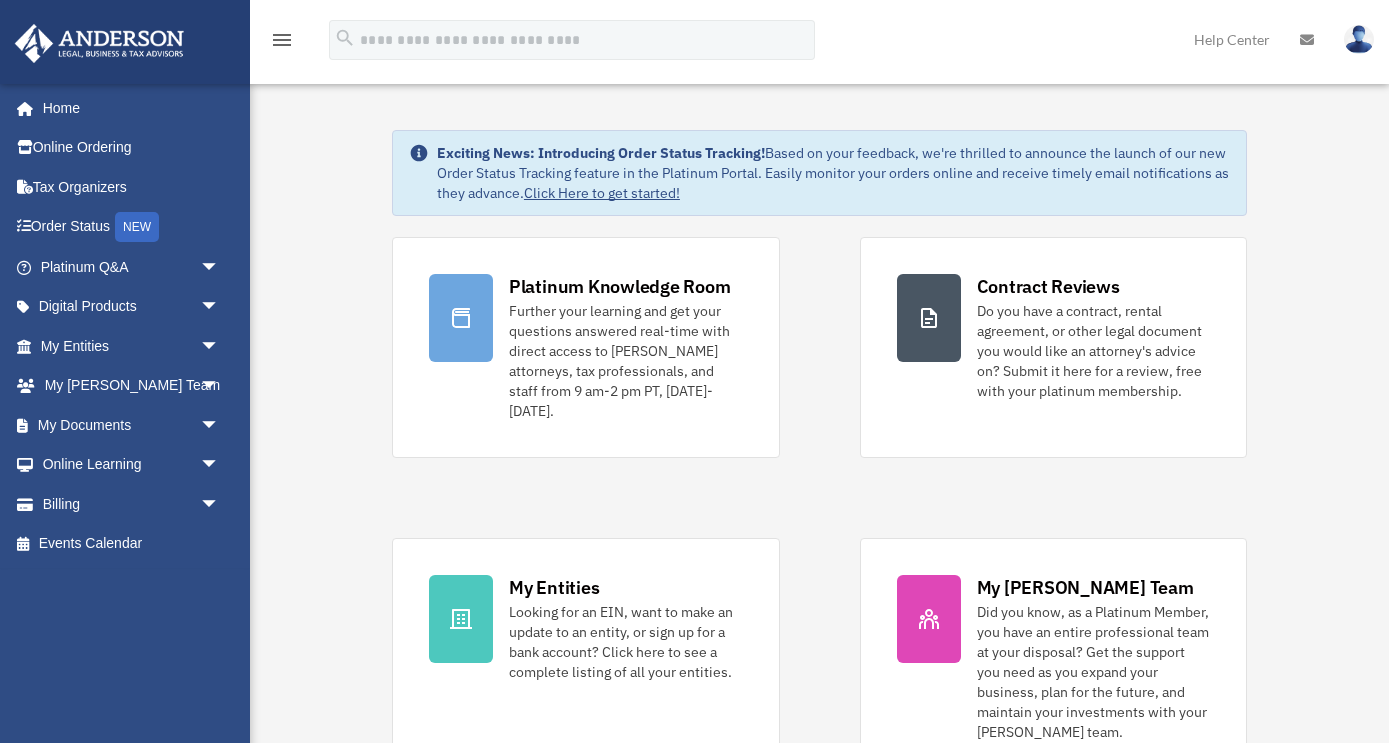 scroll, scrollTop: 0, scrollLeft: 0, axis: both 